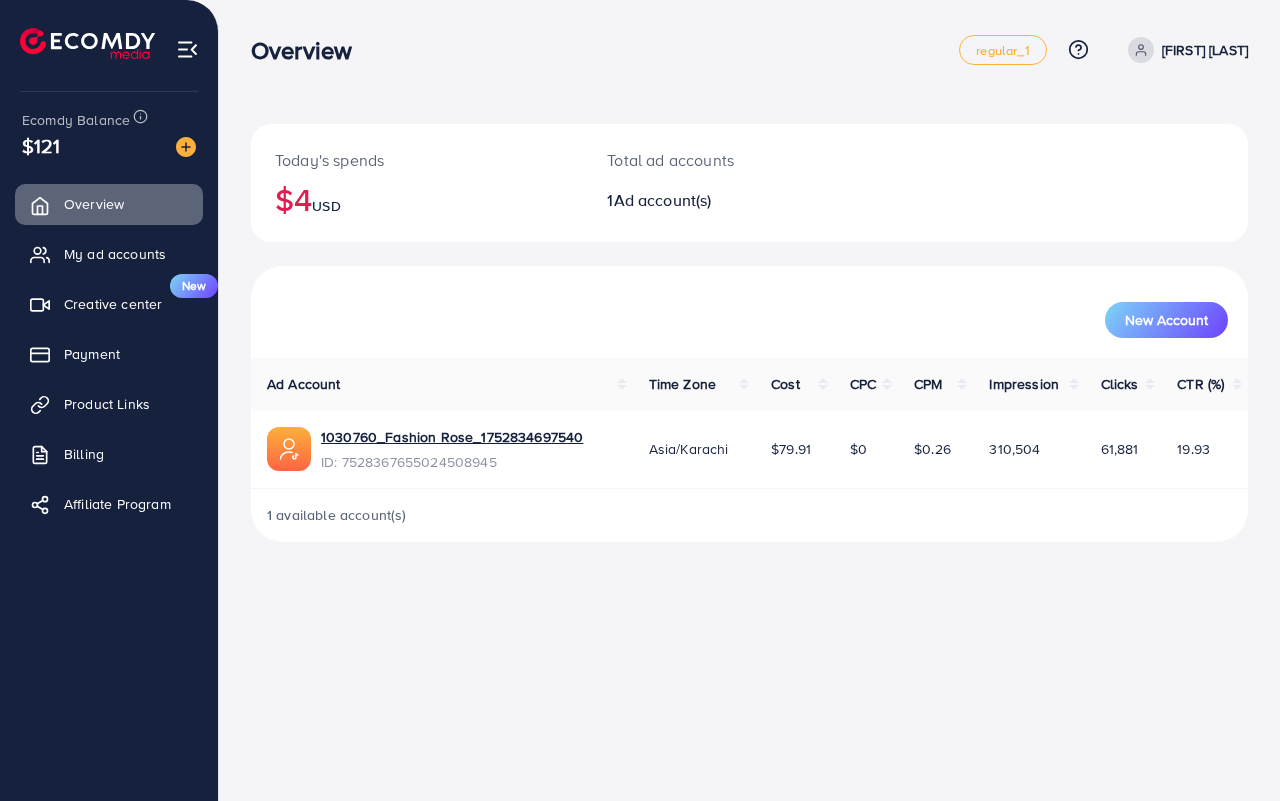 scroll, scrollTop: 0, scrollLeft: 0, axis: both 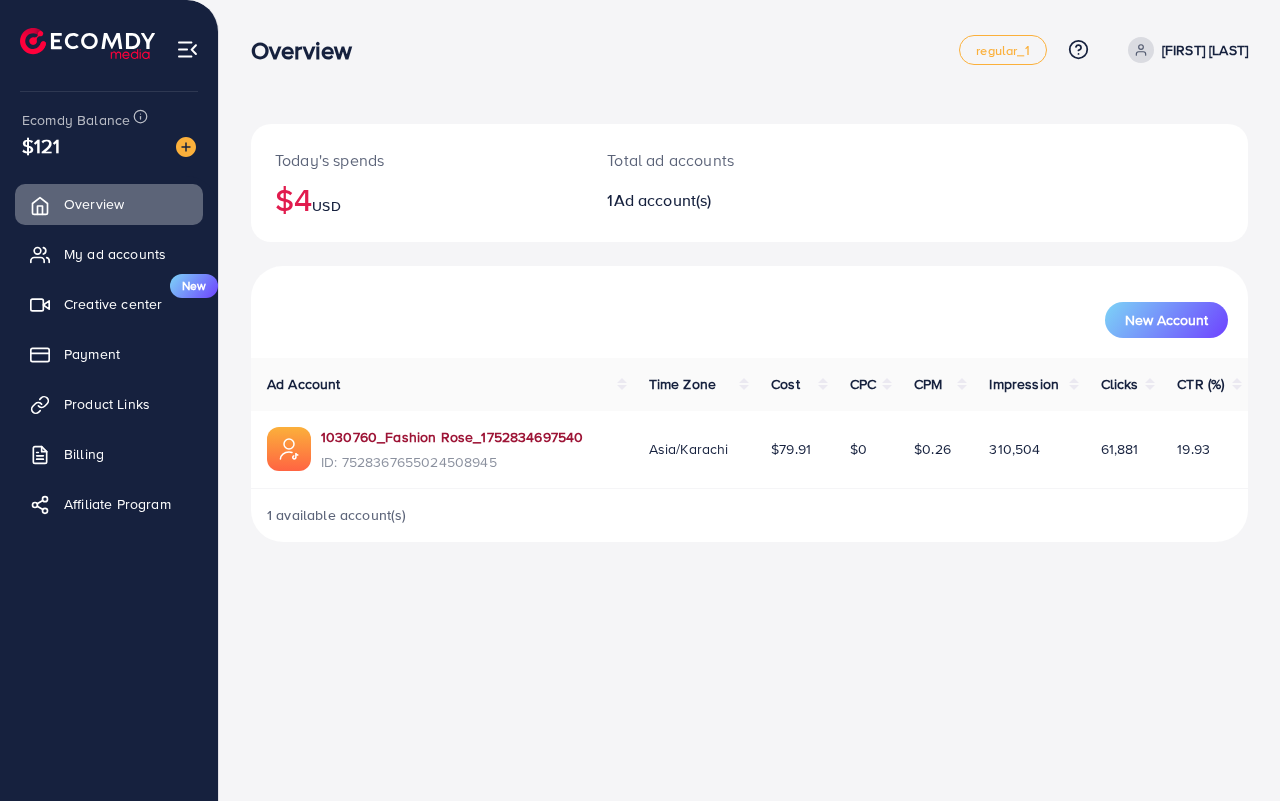 click on "1030760_Fashion Rose_1752834697540" at bounding box center (452, 437) 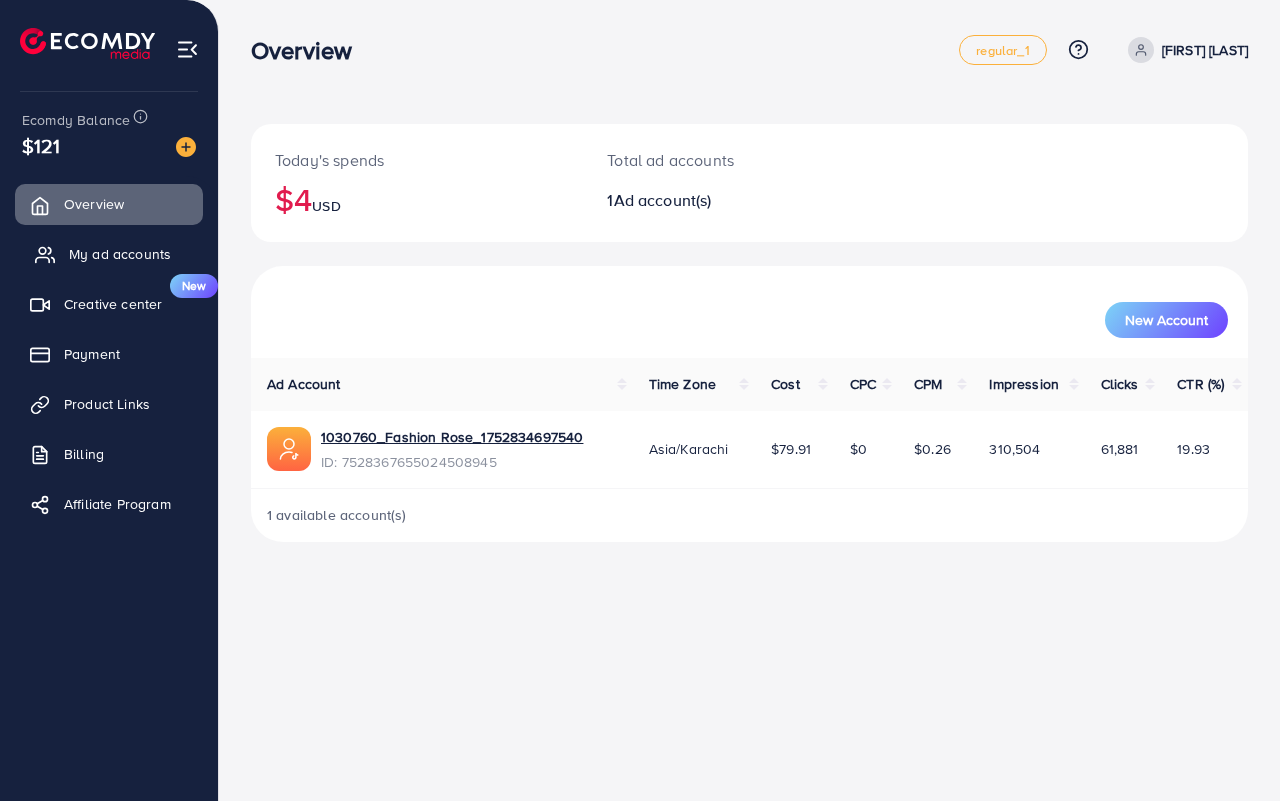 click on "My ad accounts" at bounding box center (120, 254) 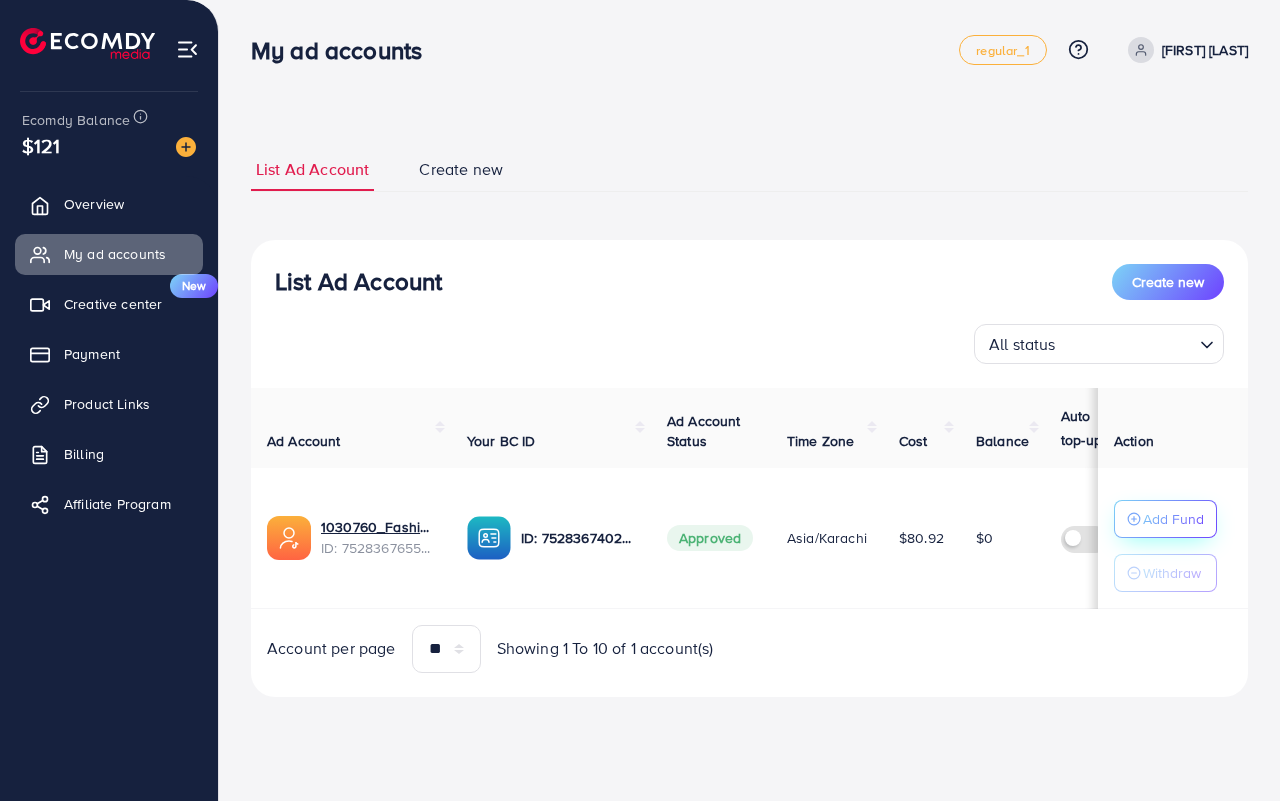 click on "Add Fund" at bounding box center (1173, 519) 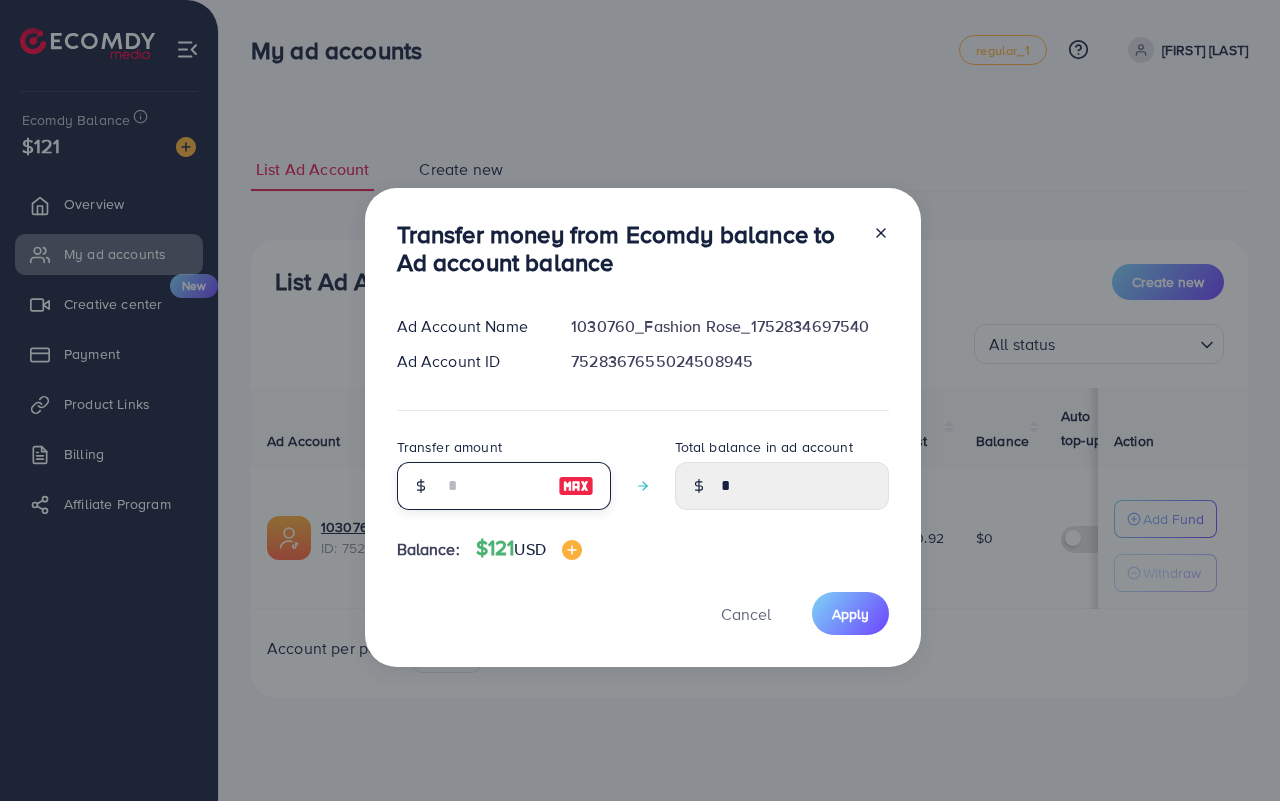 click at bounding box center (493, 486) 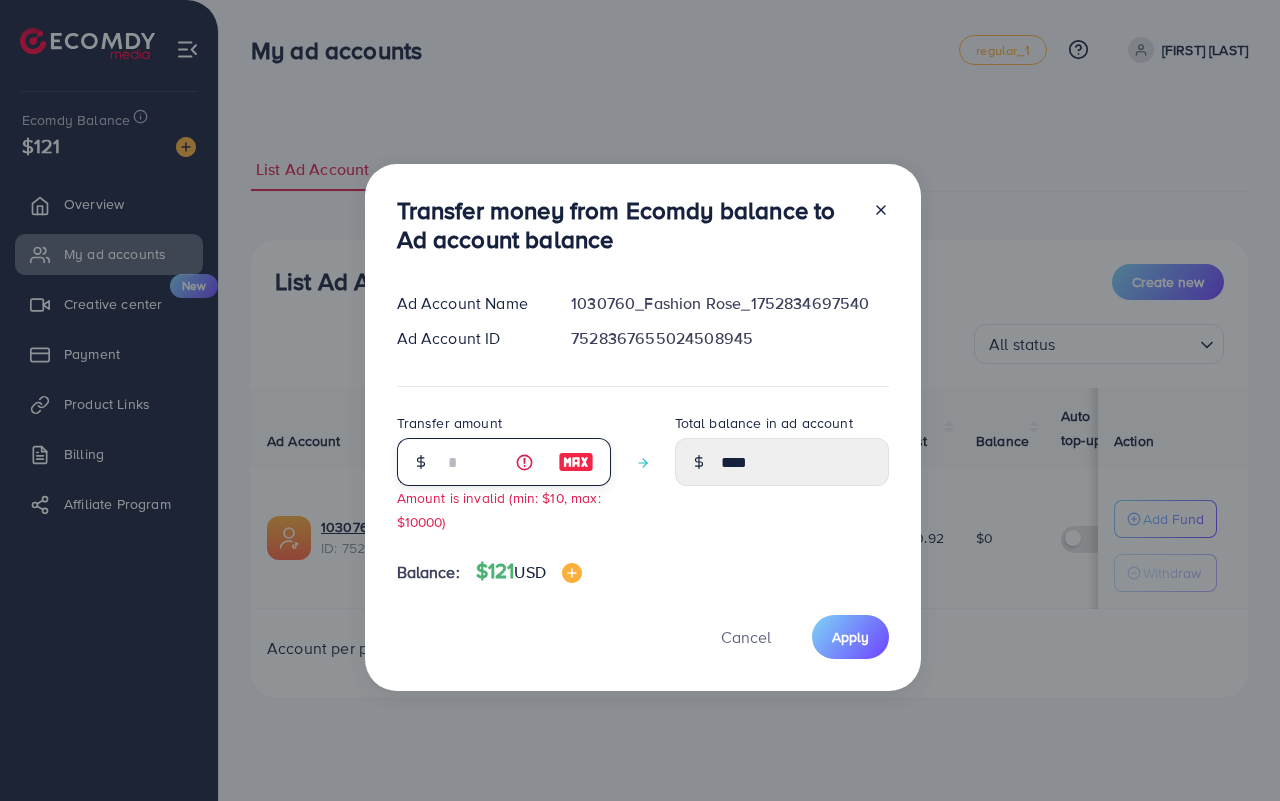 type on "**" 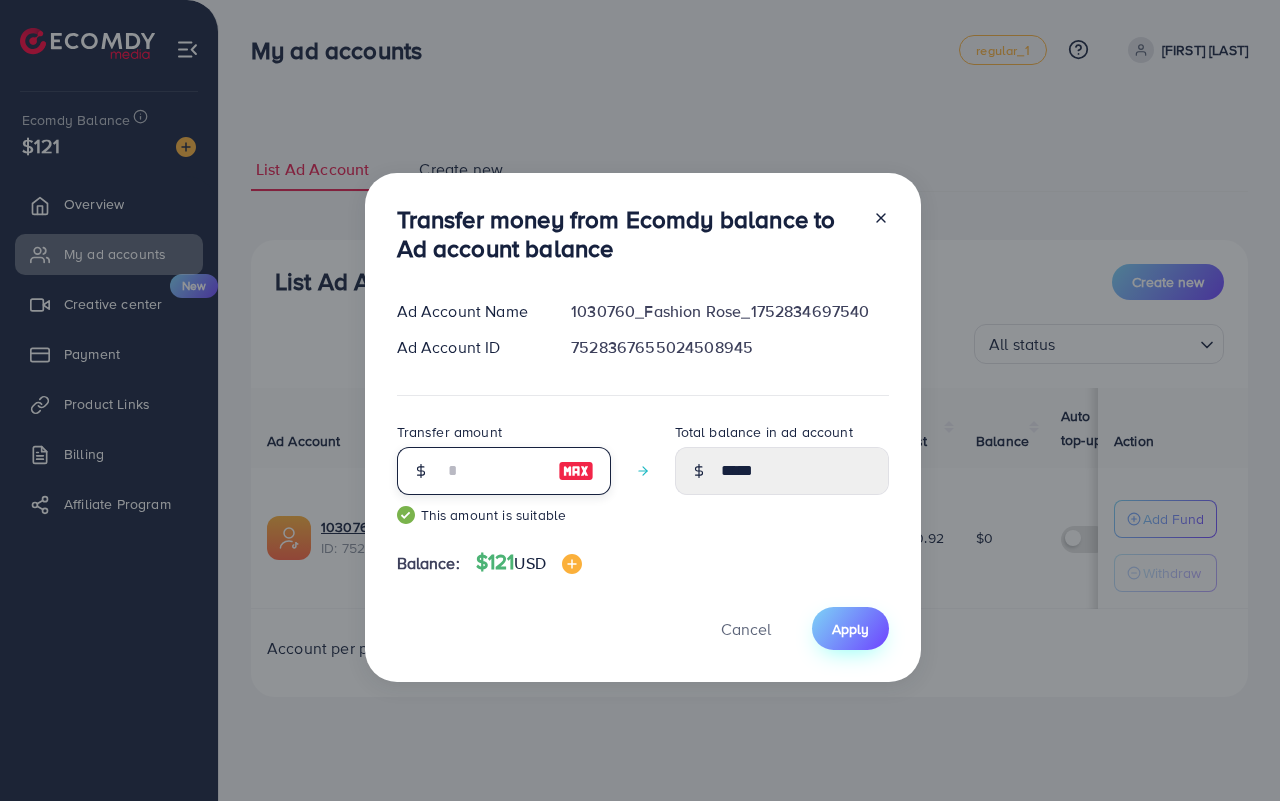 type on "**" 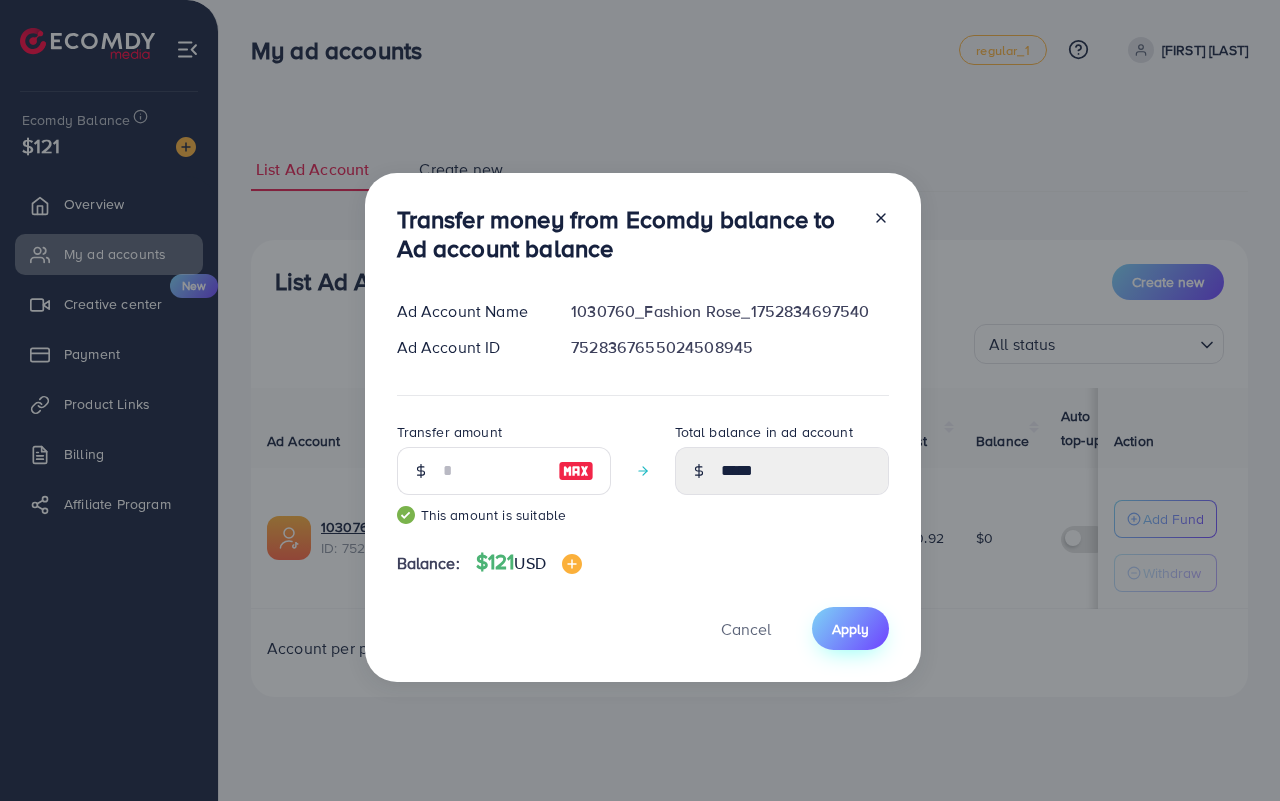 click on "Apply" at bounding box center [850, 629] 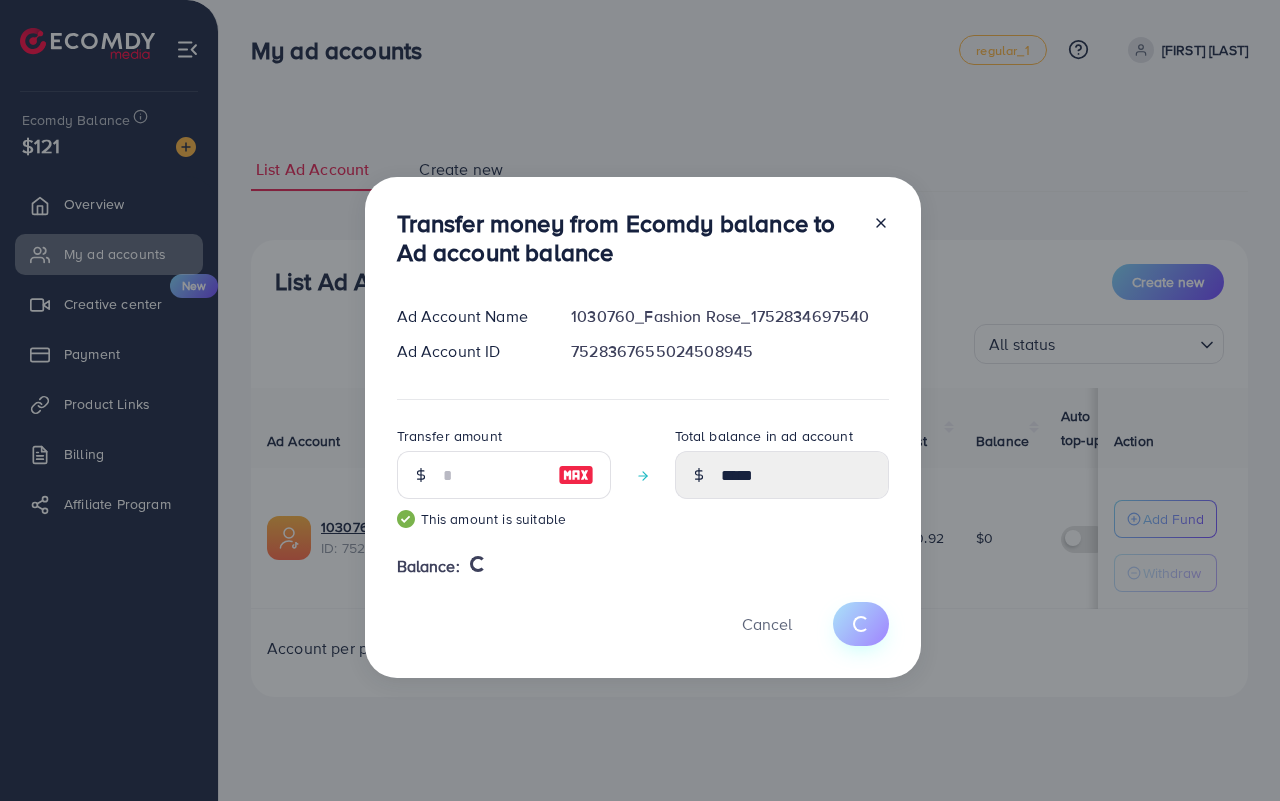 type 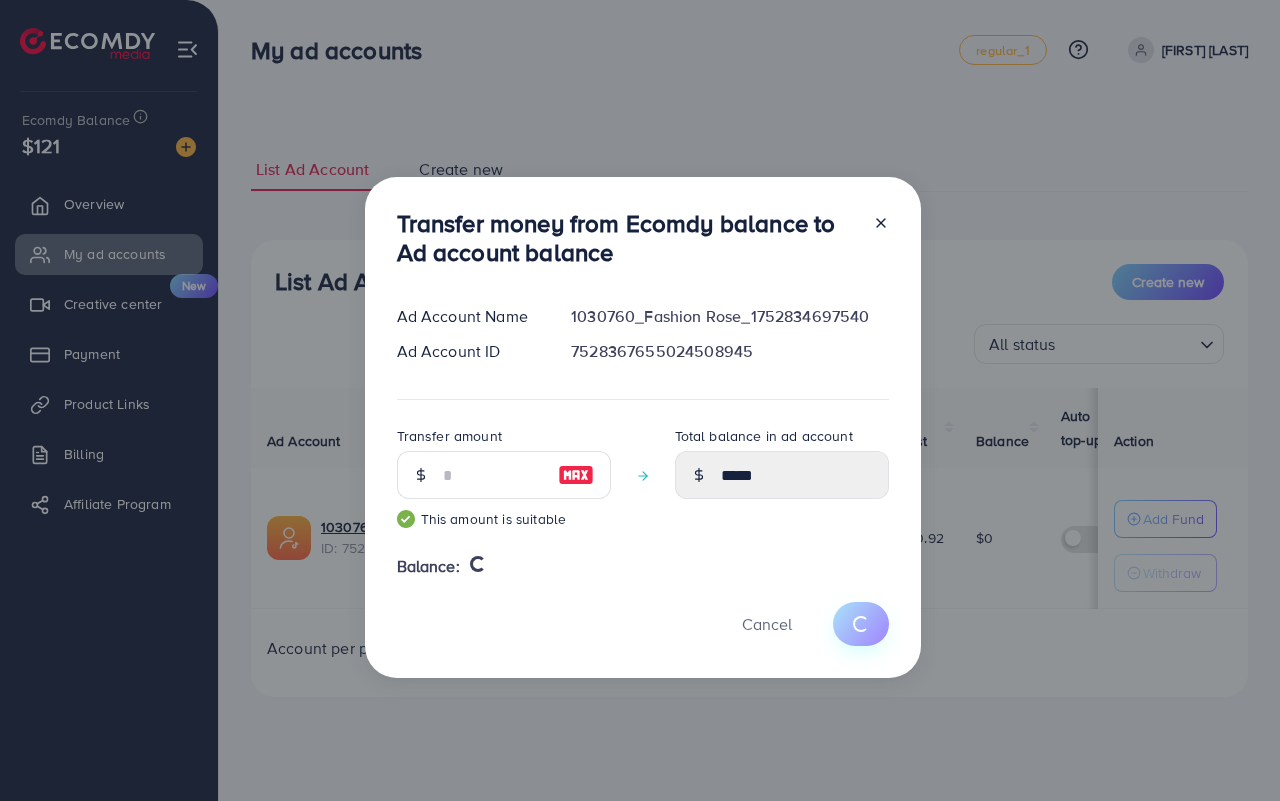 type on "*" 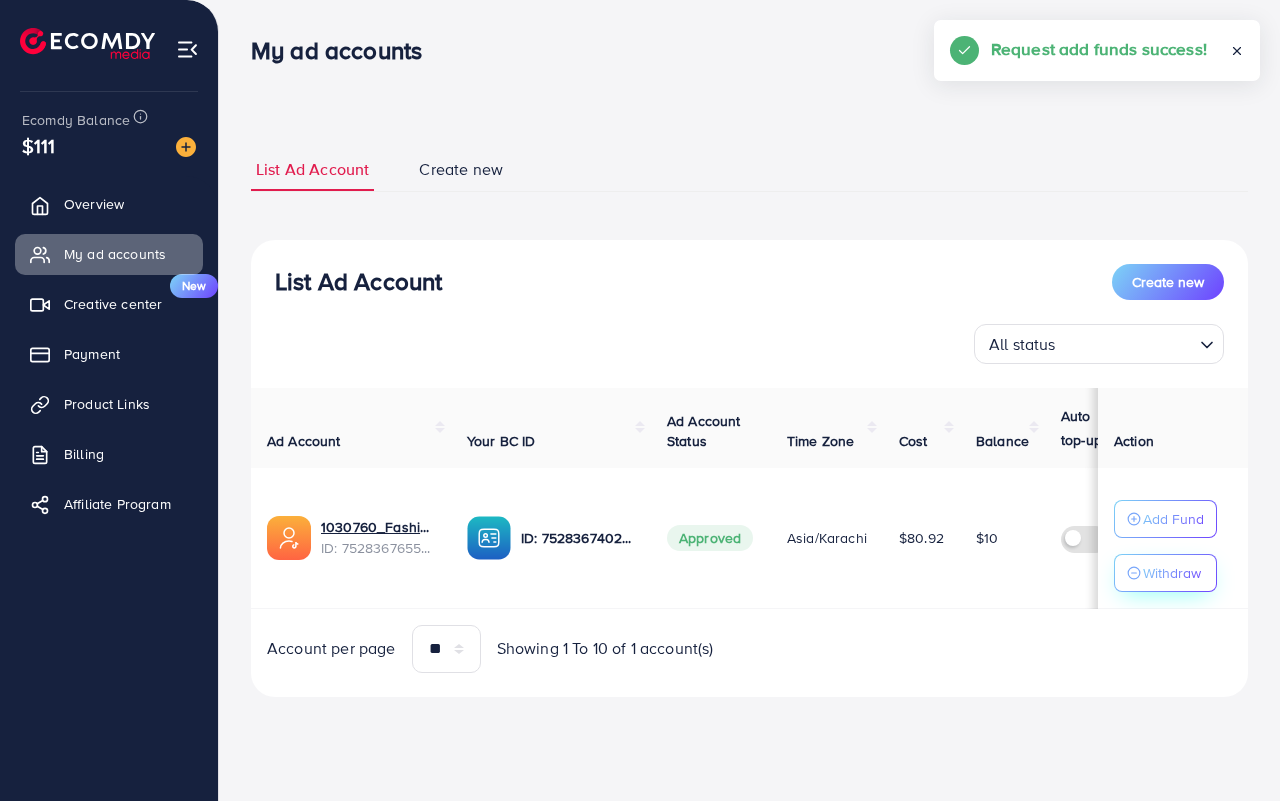 click on "Withdraw" at bounding box center (1172, 573) 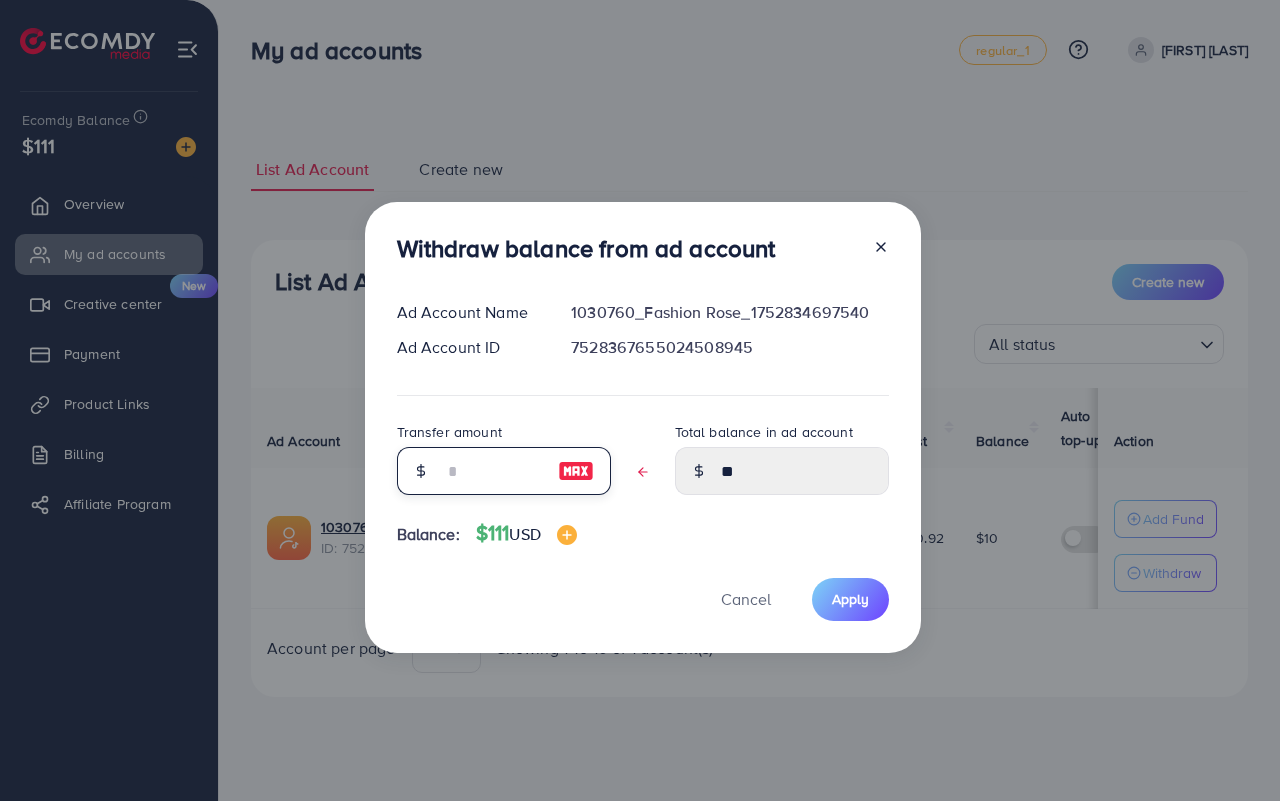 click at bounding box center [493, 471] 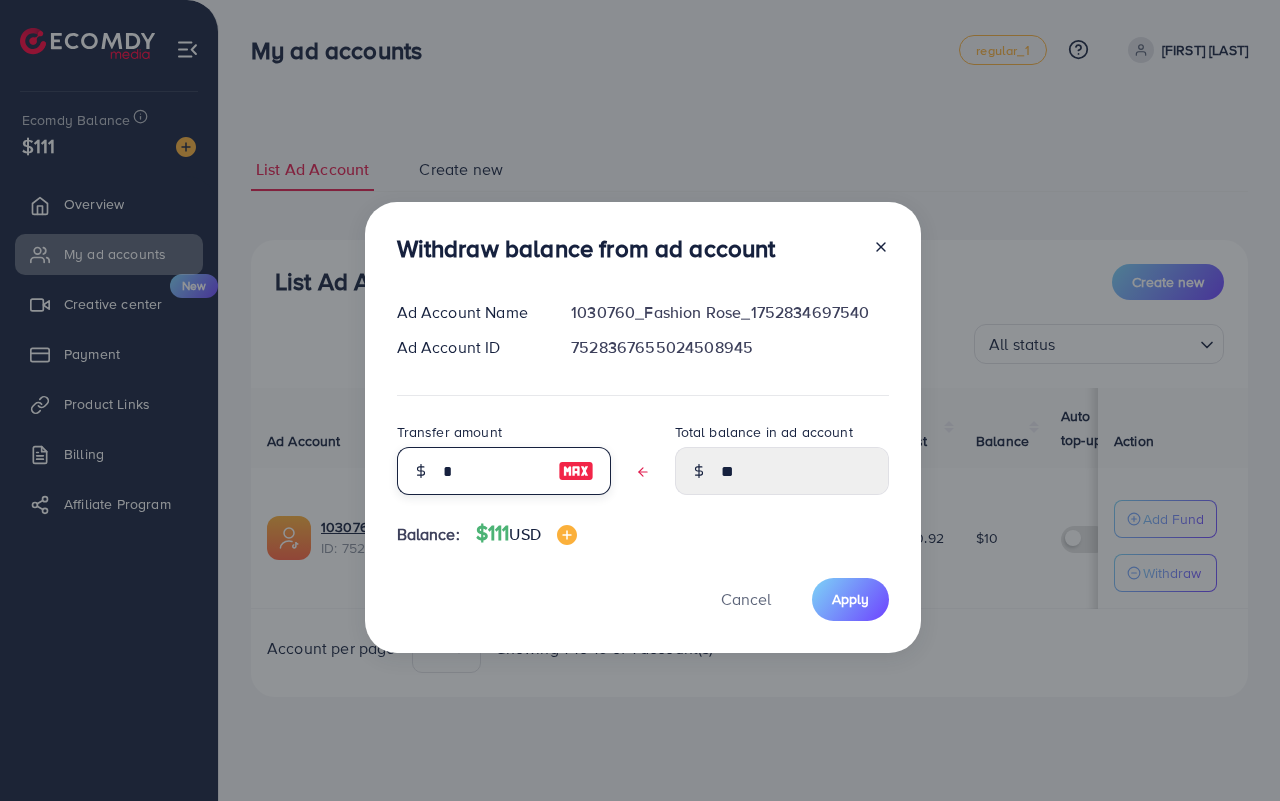 type on "****" 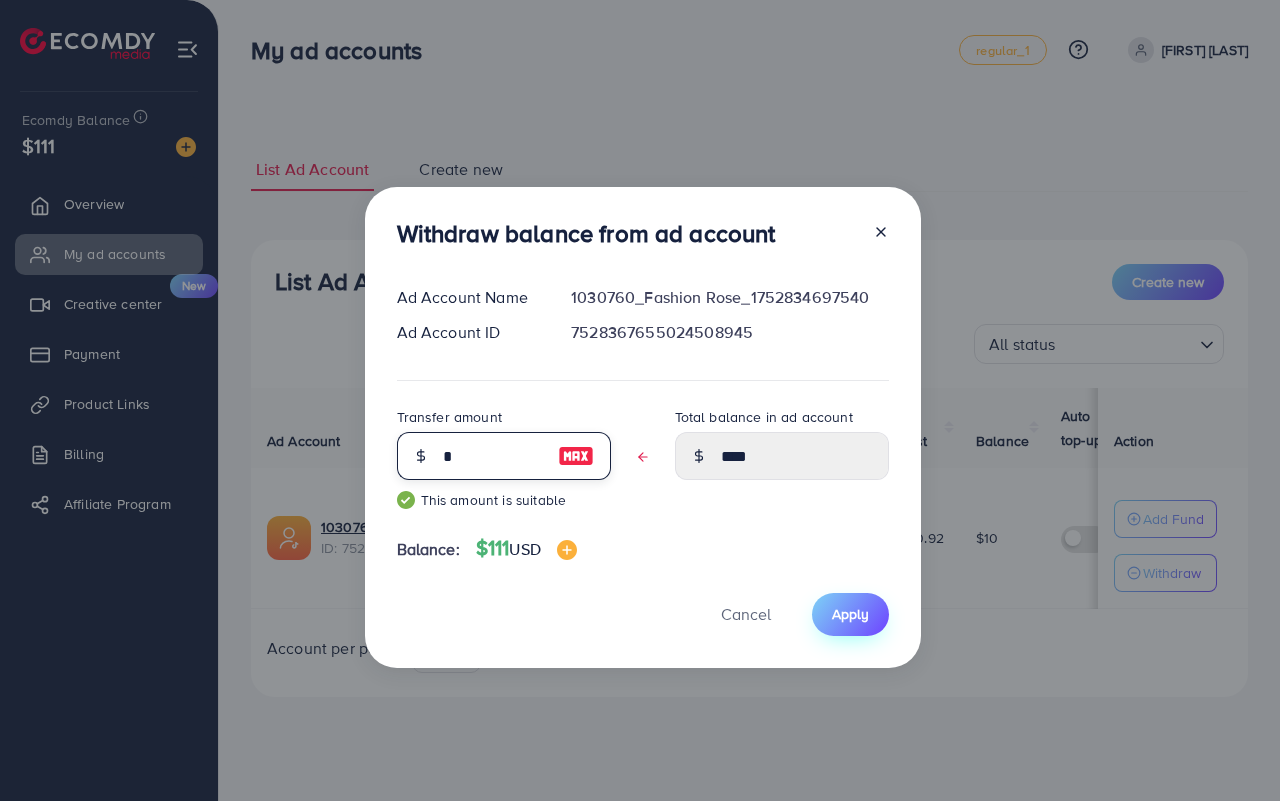 type on "*" 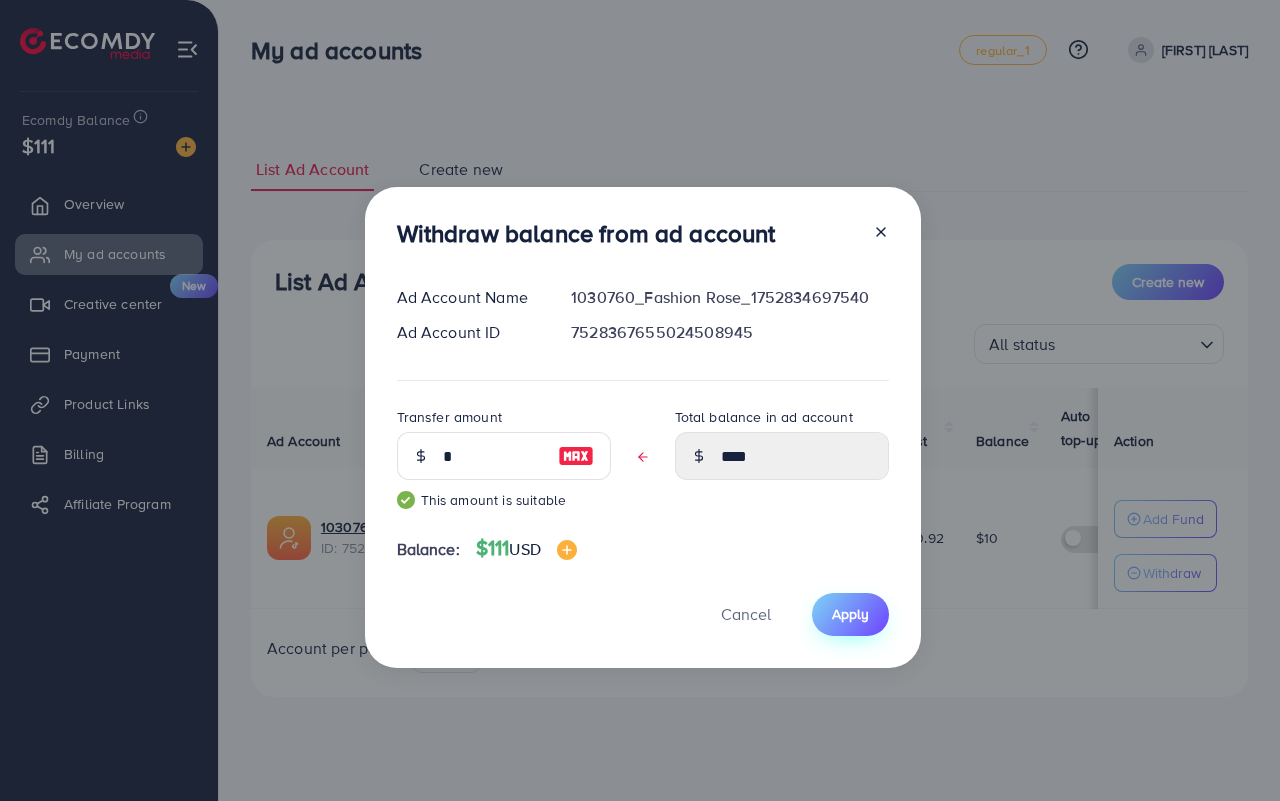 click on "Apply" at bounding box center [850, 614] 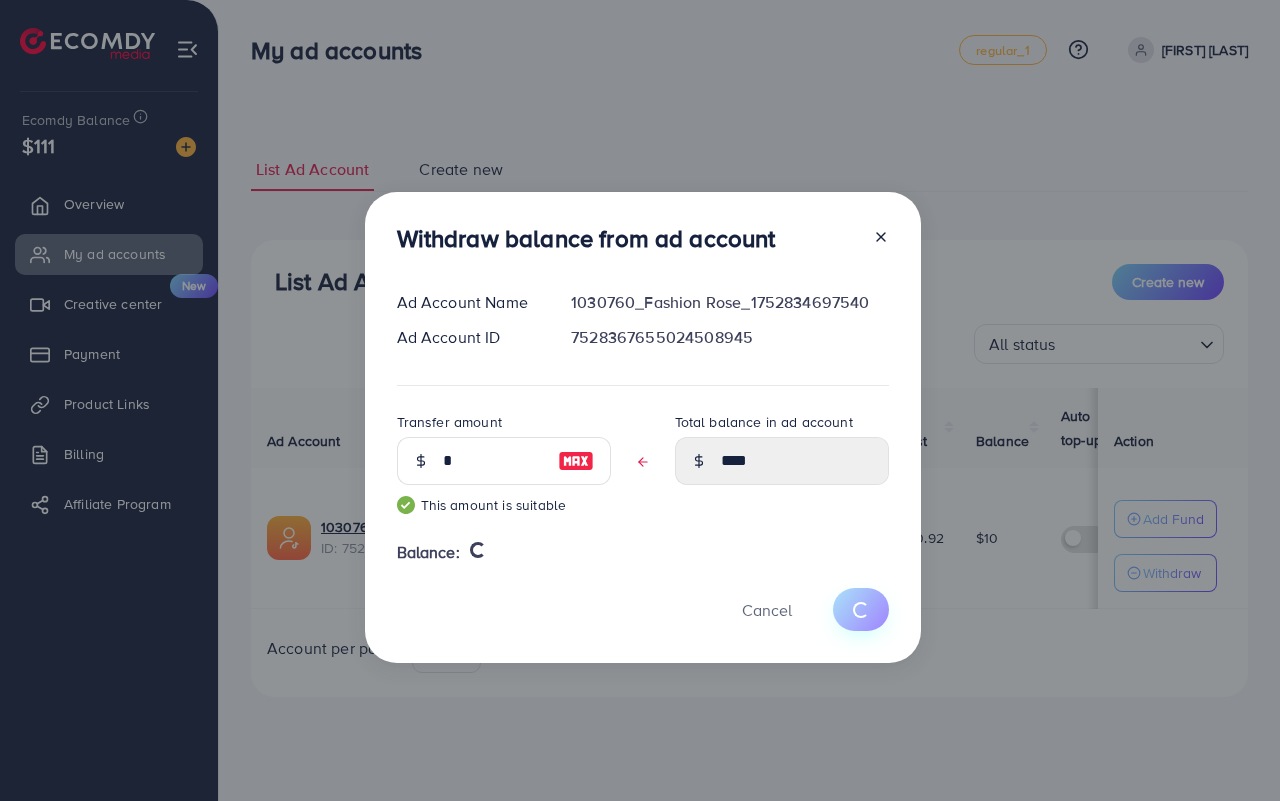 type 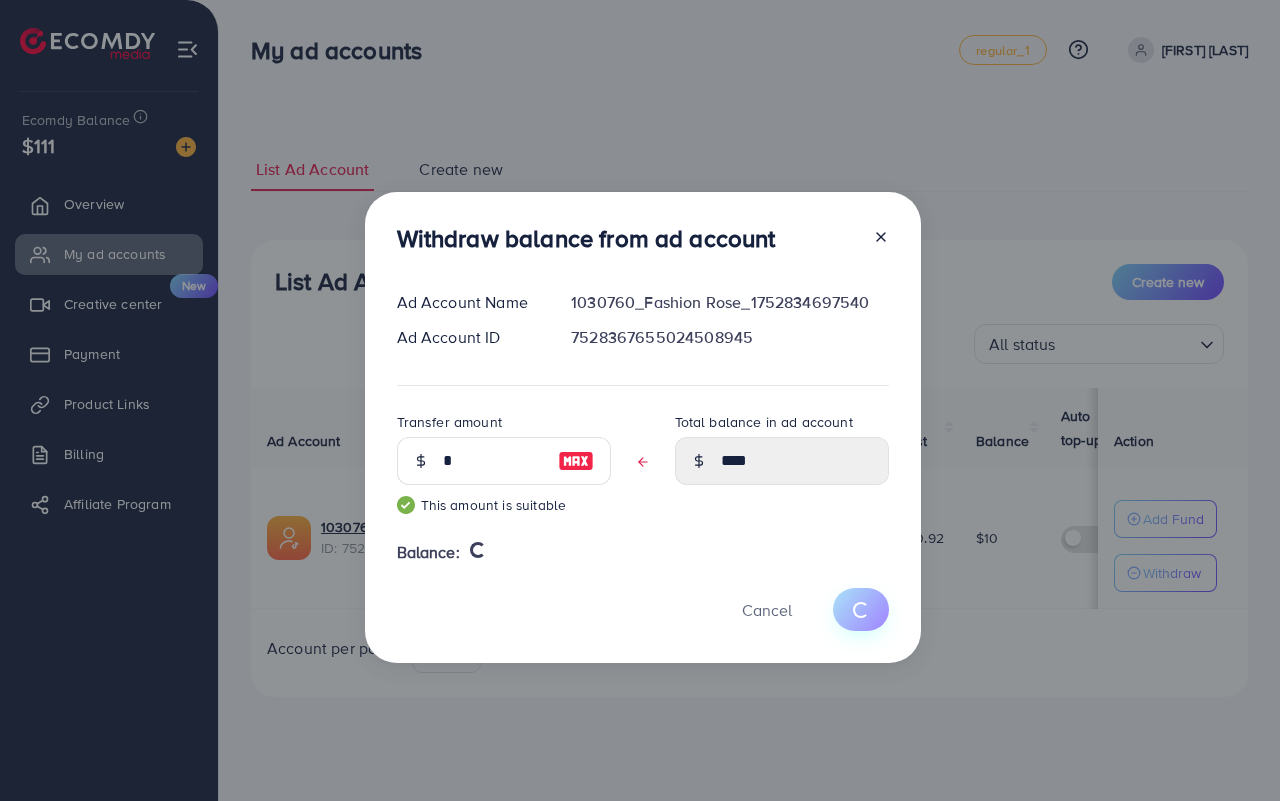 type on "**" 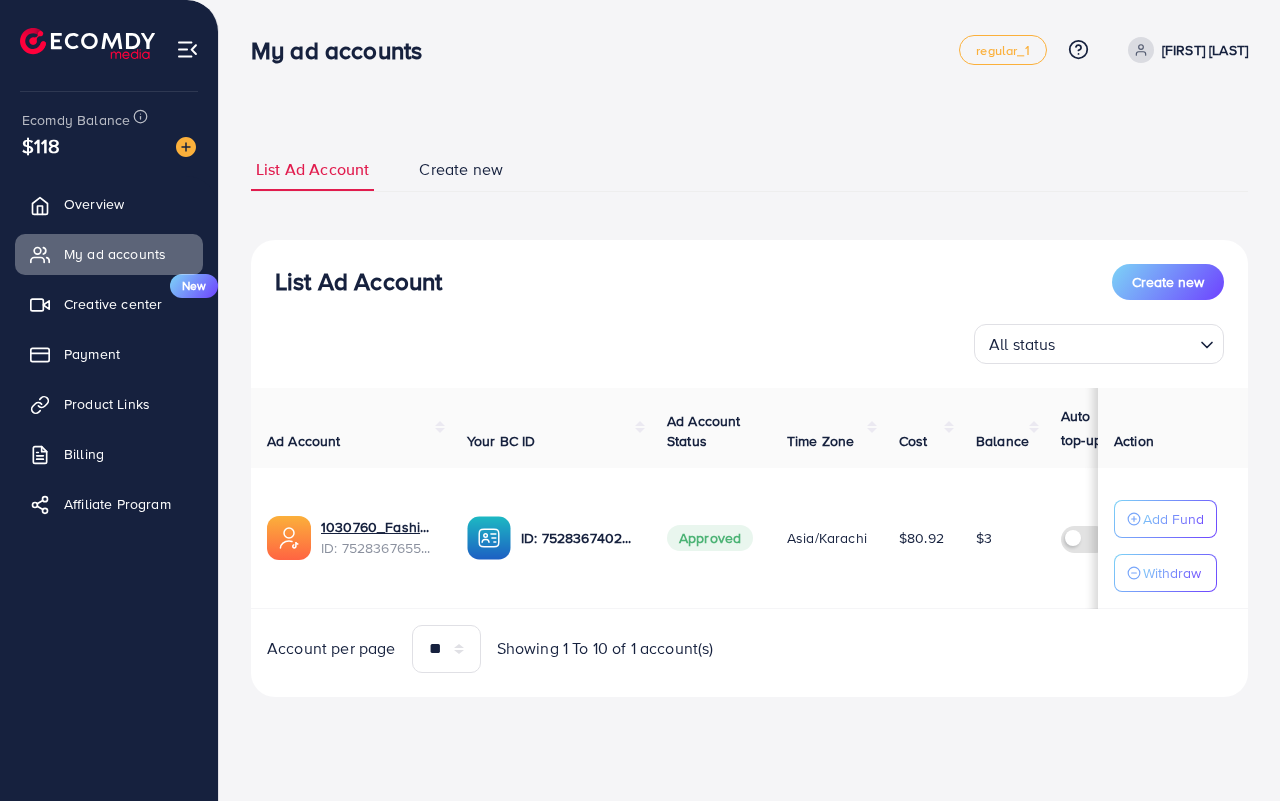 scroll, scrollTop: 0, scrollLeft: 0, axis: both 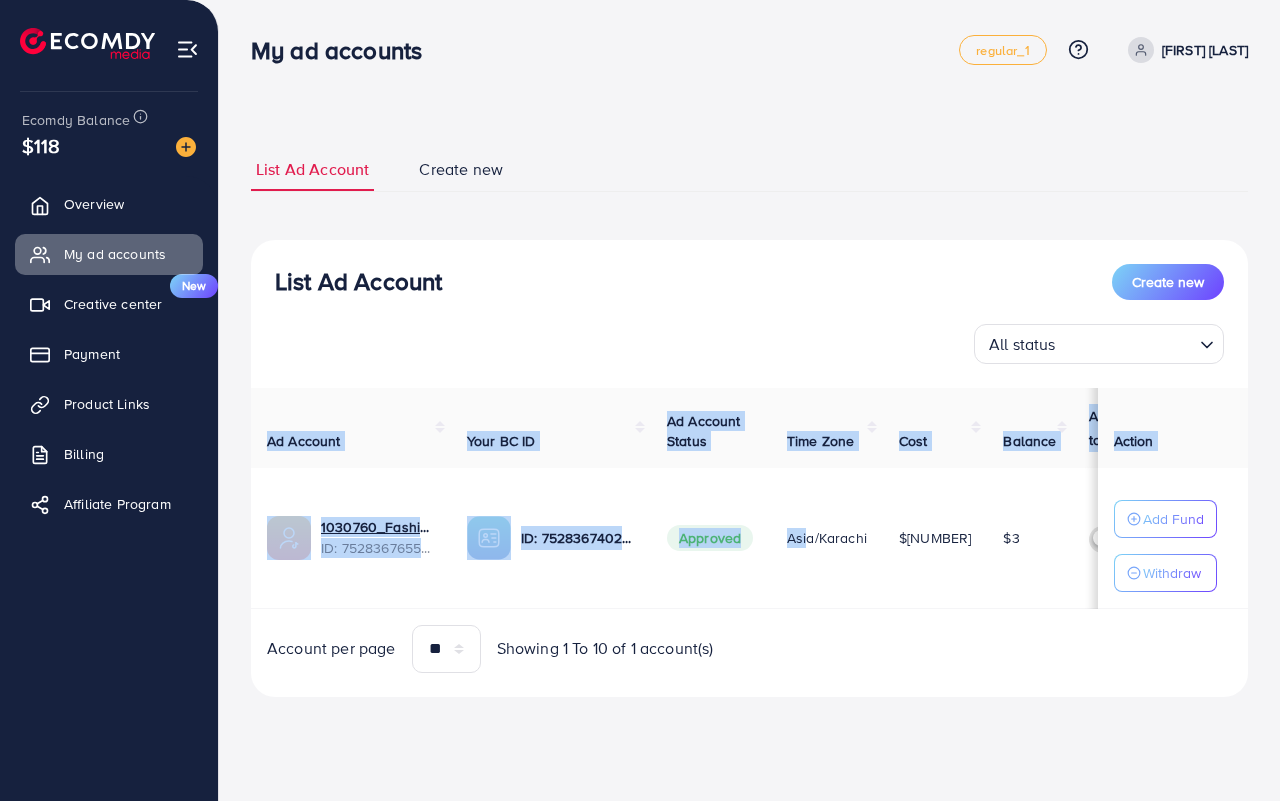 drag, startPoint x: 642, startPoint y: 615, endPoint x: 806, endPoint y: 593, distance: 165.46902 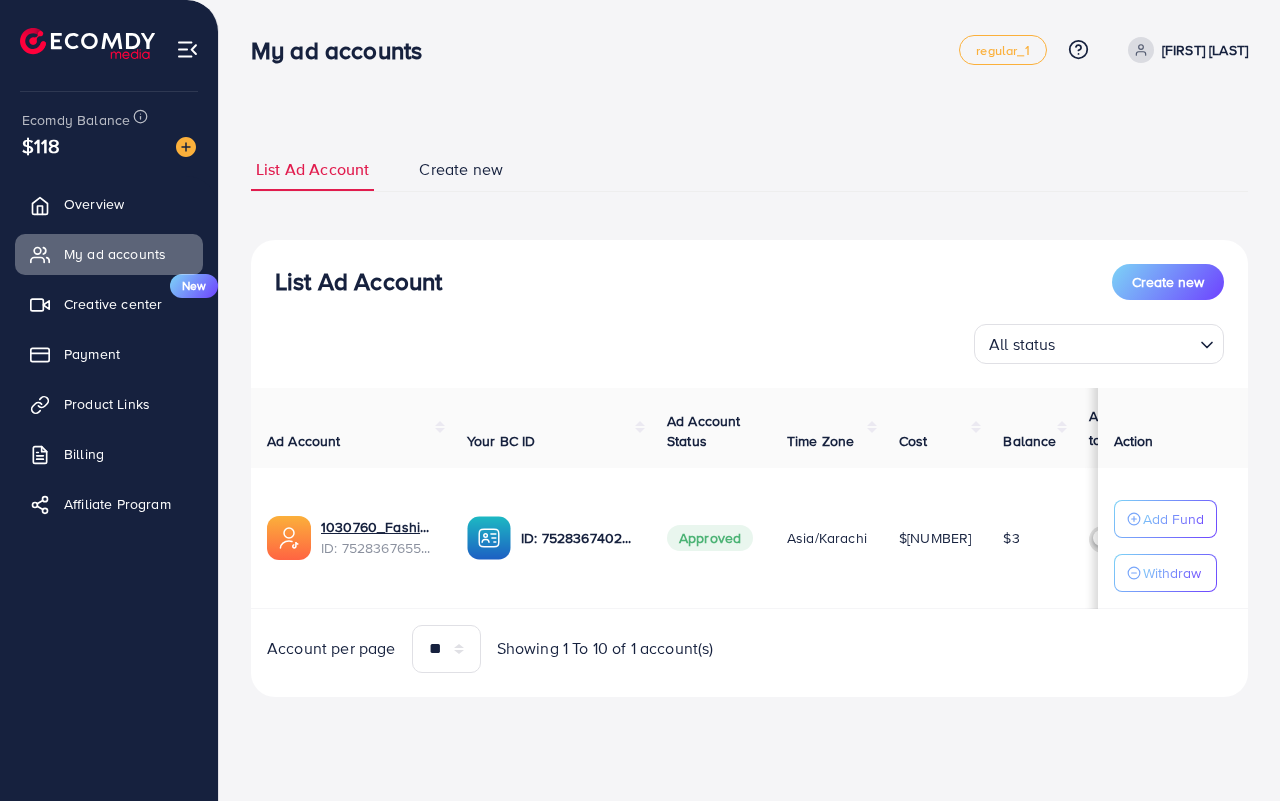 click on "Asia/Karachi" at bounding box center (827, 538) 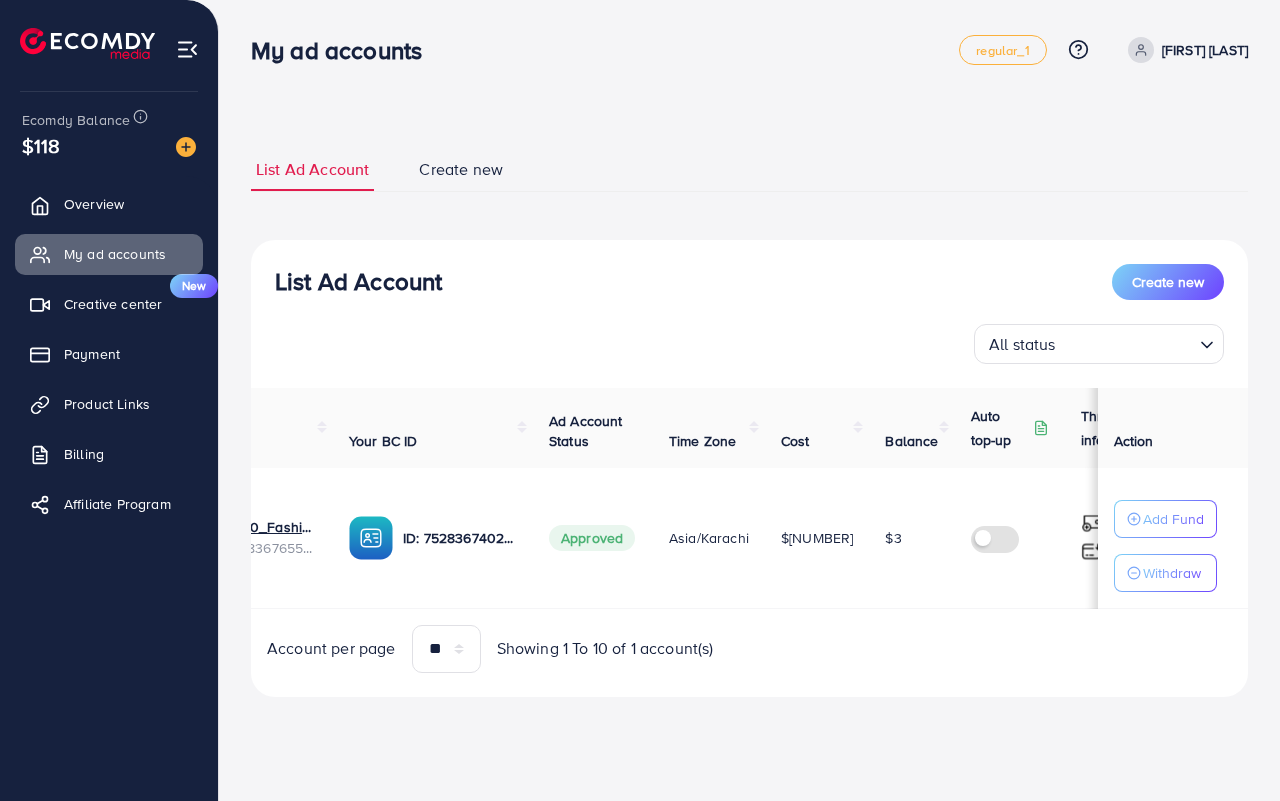 scroll, scrollTop: 0, scrollLeft: 205, axis: horizontal 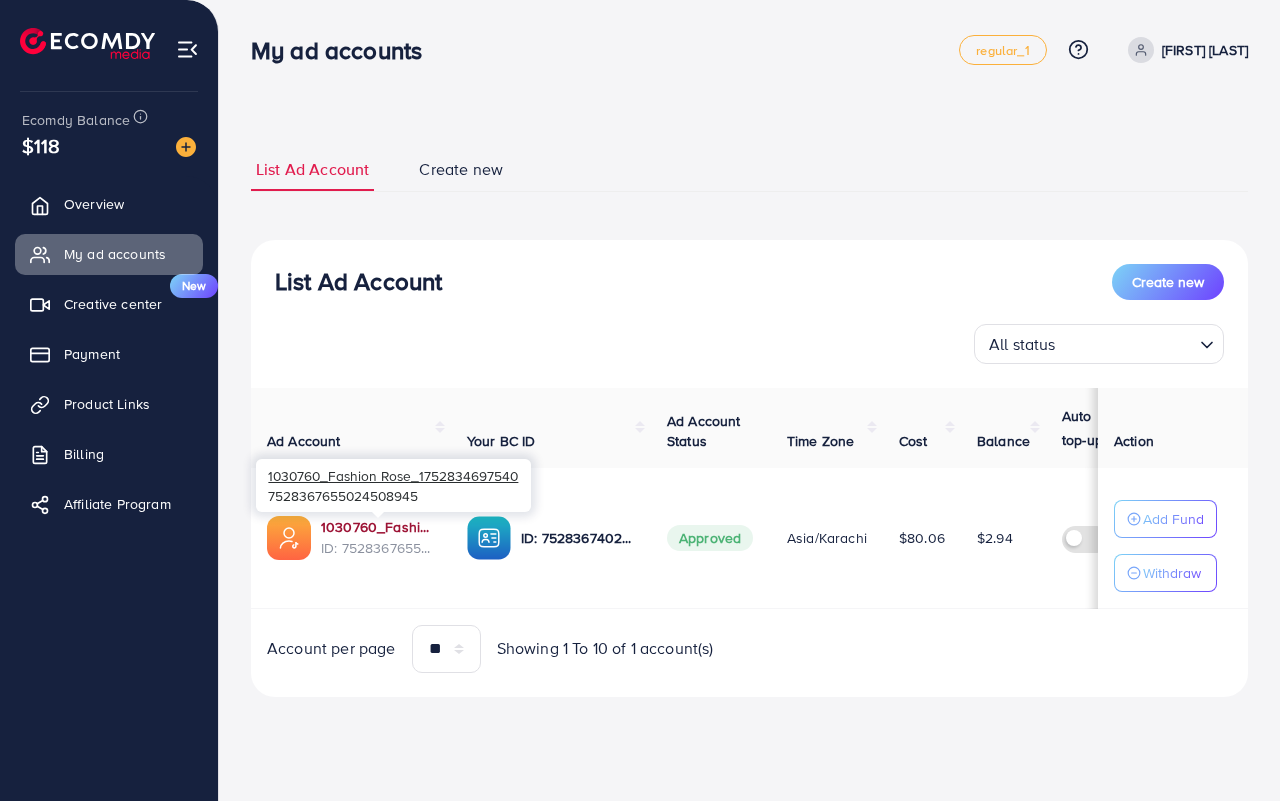 click on "1030760_Fashion Rose_1752834697540" at bounding box center [378, 527] 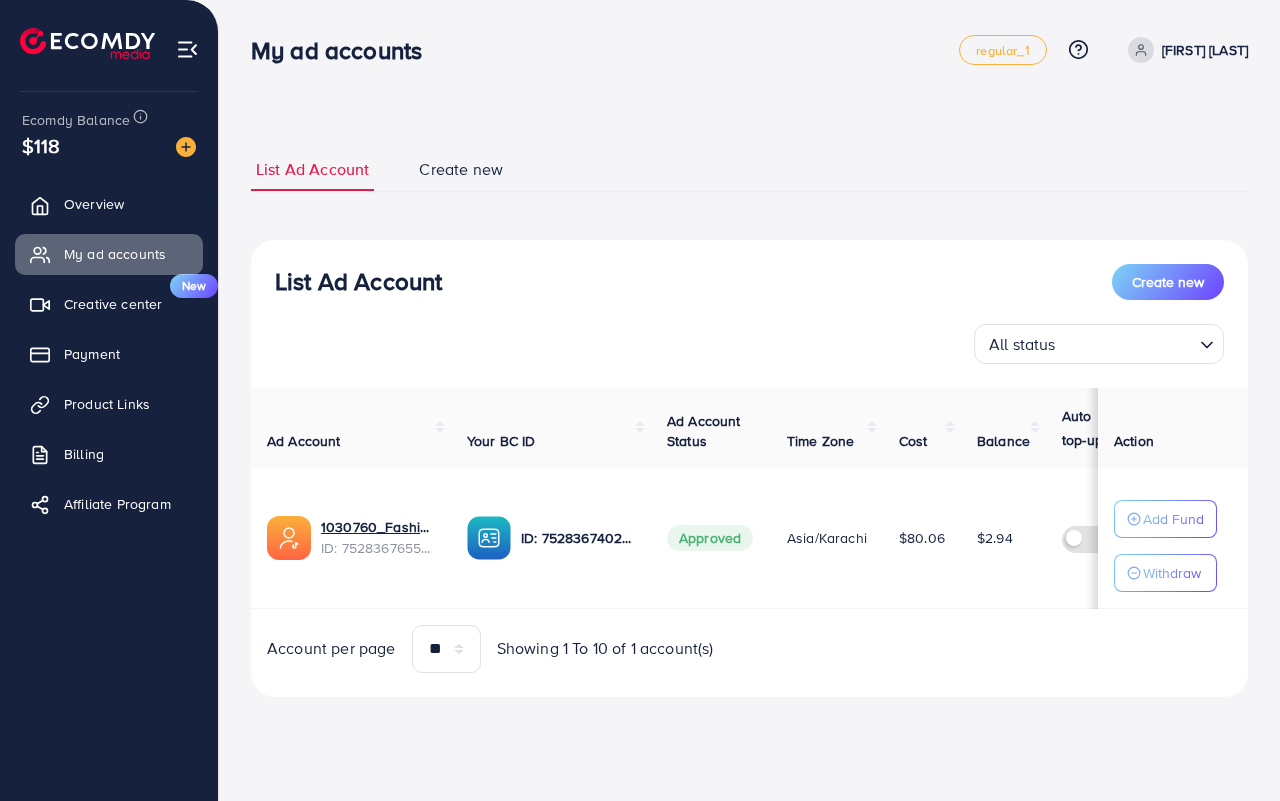 scroll, scrollTop: 0, scrollLeft: 0, axis: both 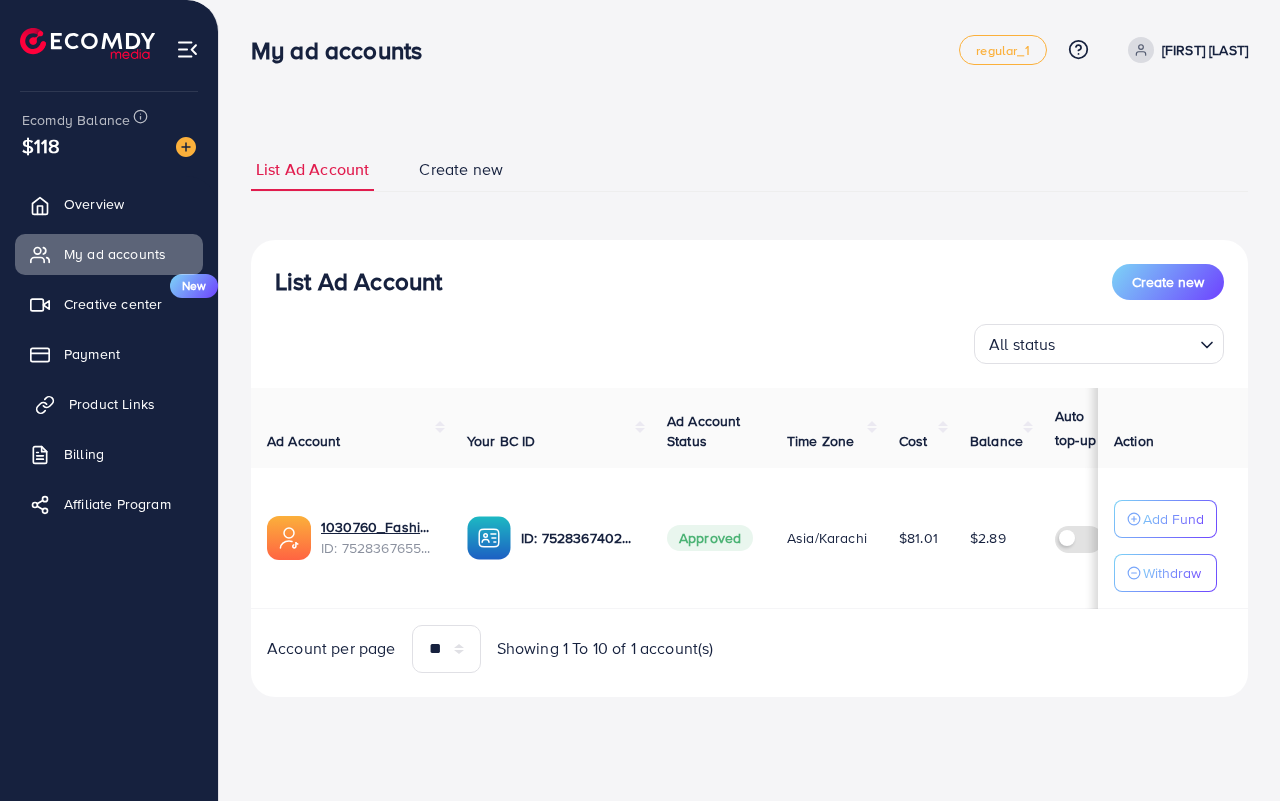 click on "Product Links" at bounding box center (112, 404) 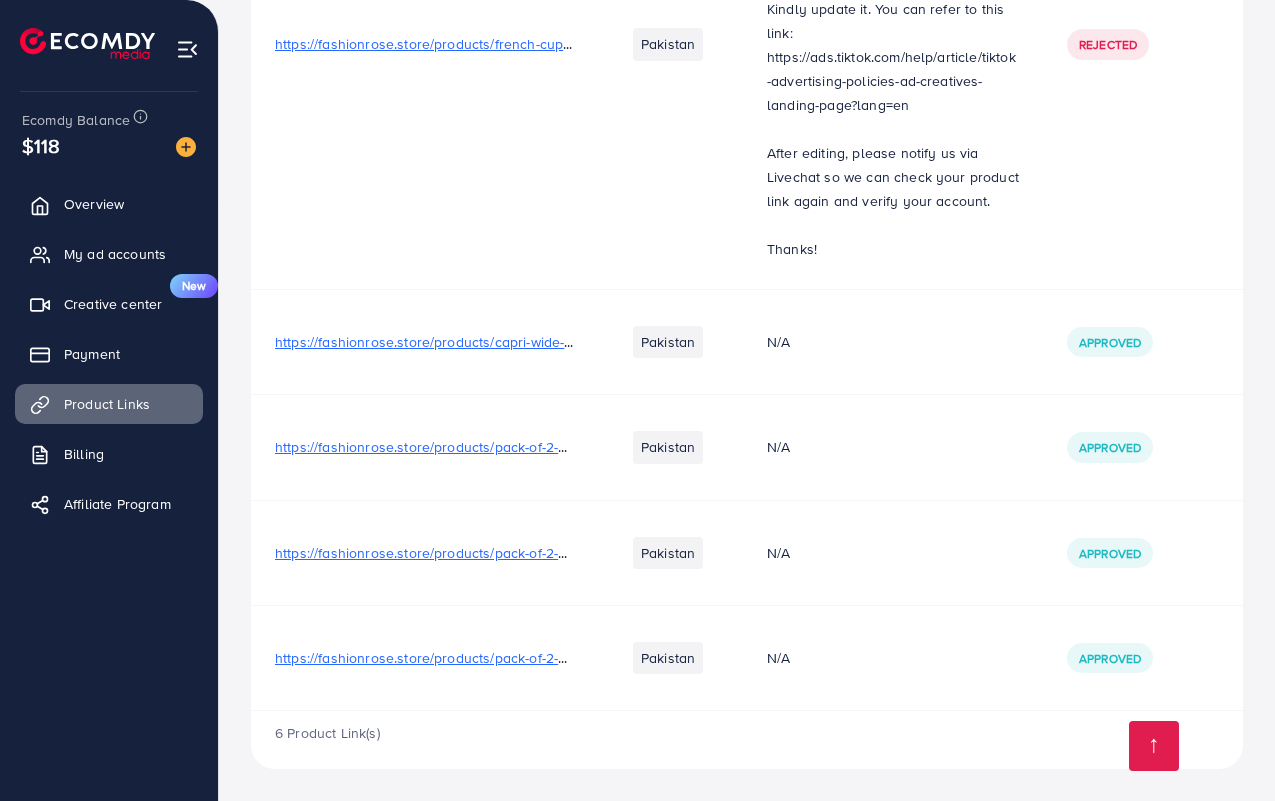 scroll, scrollTop: 893, scrollLeft: 0, axis: vertical 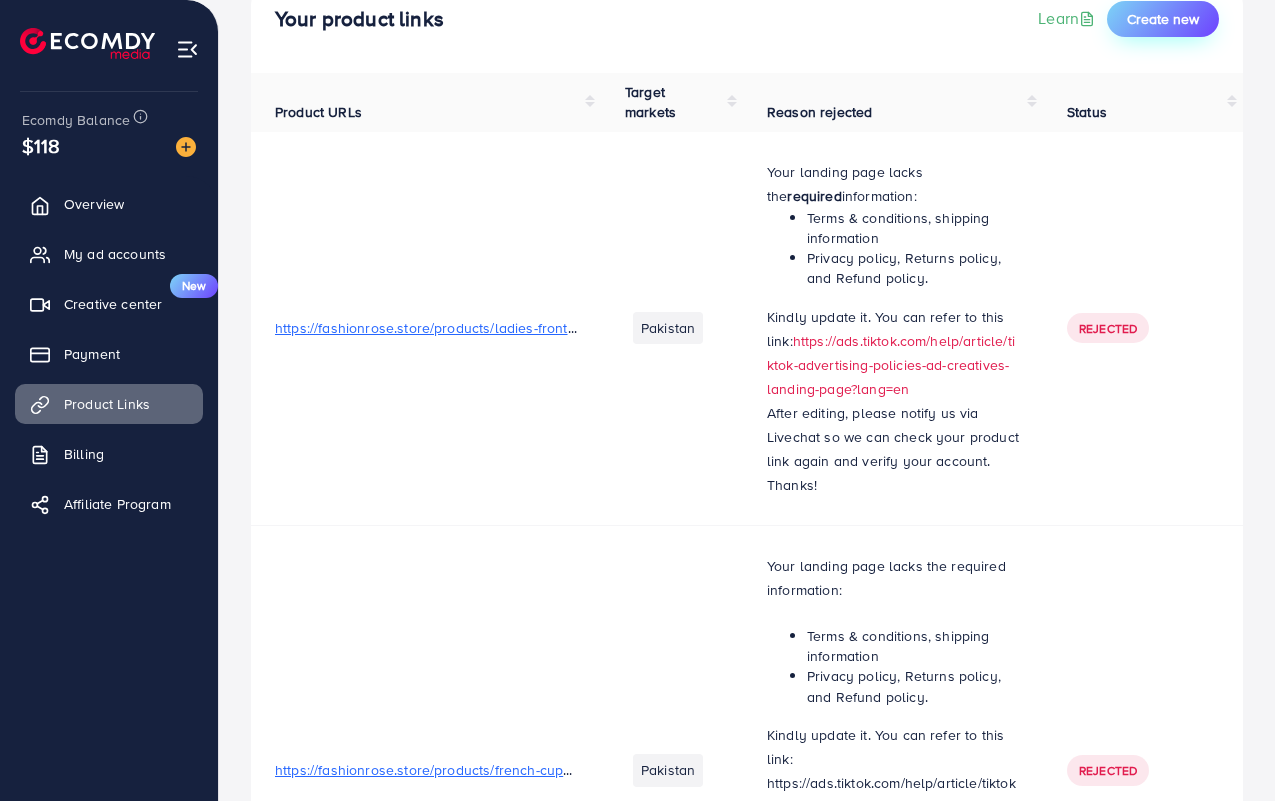 click on "Create new" at bounding box center (1163, 19) 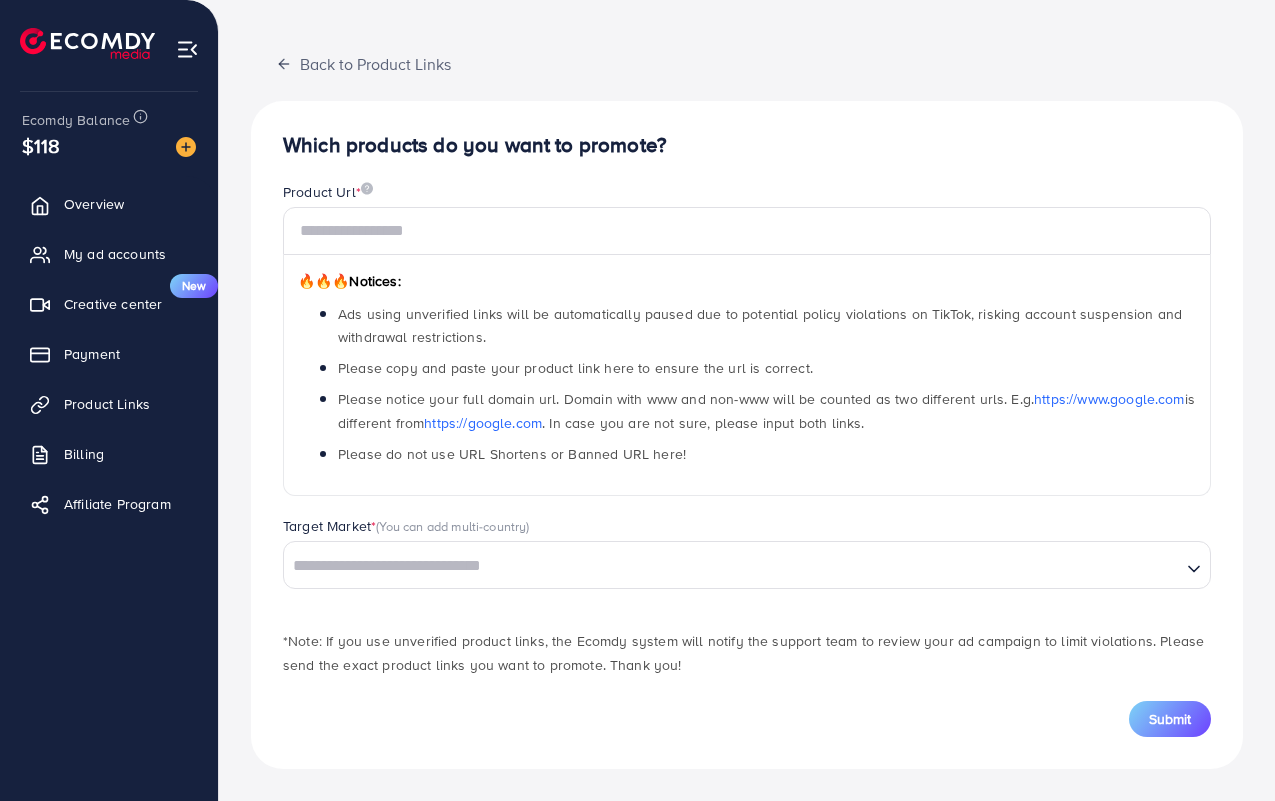 scroll, scrollTop: 0, scrollLeft: 0, axis: both 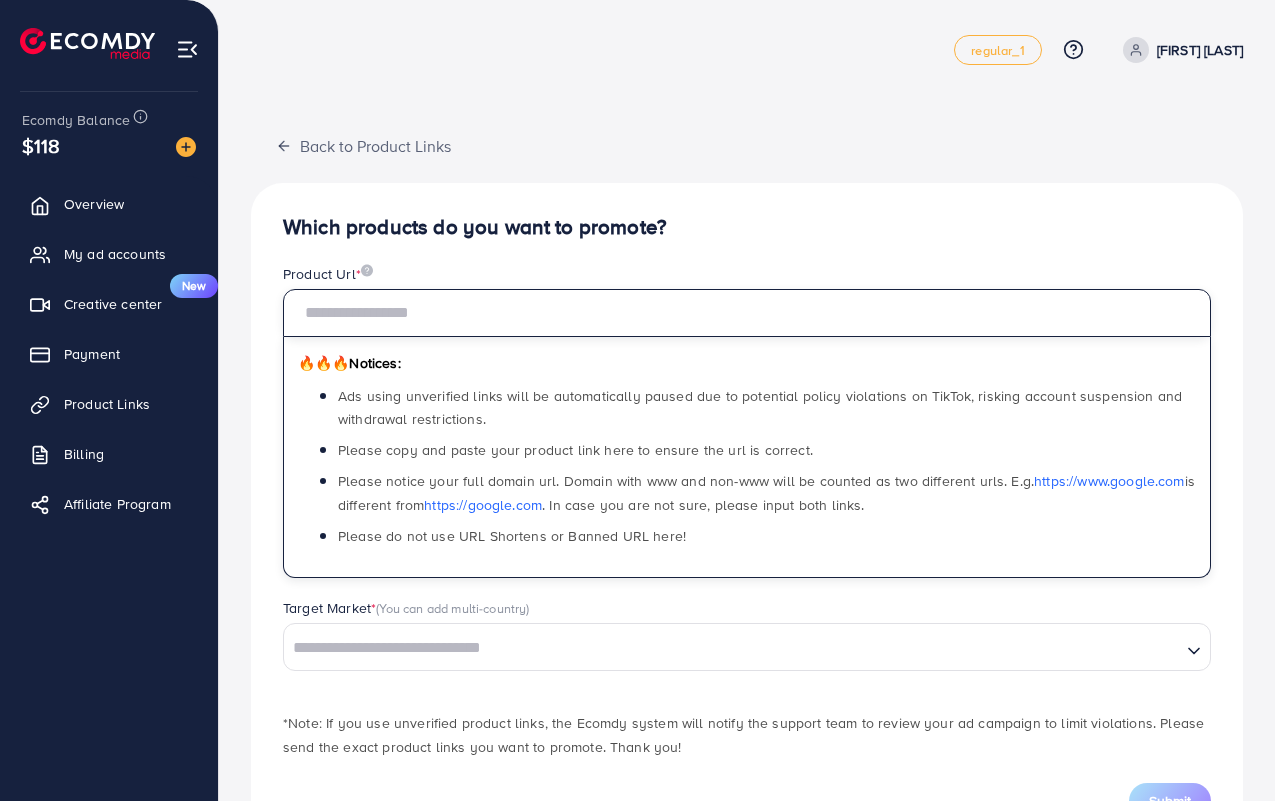click at bounding box center [747, 313] 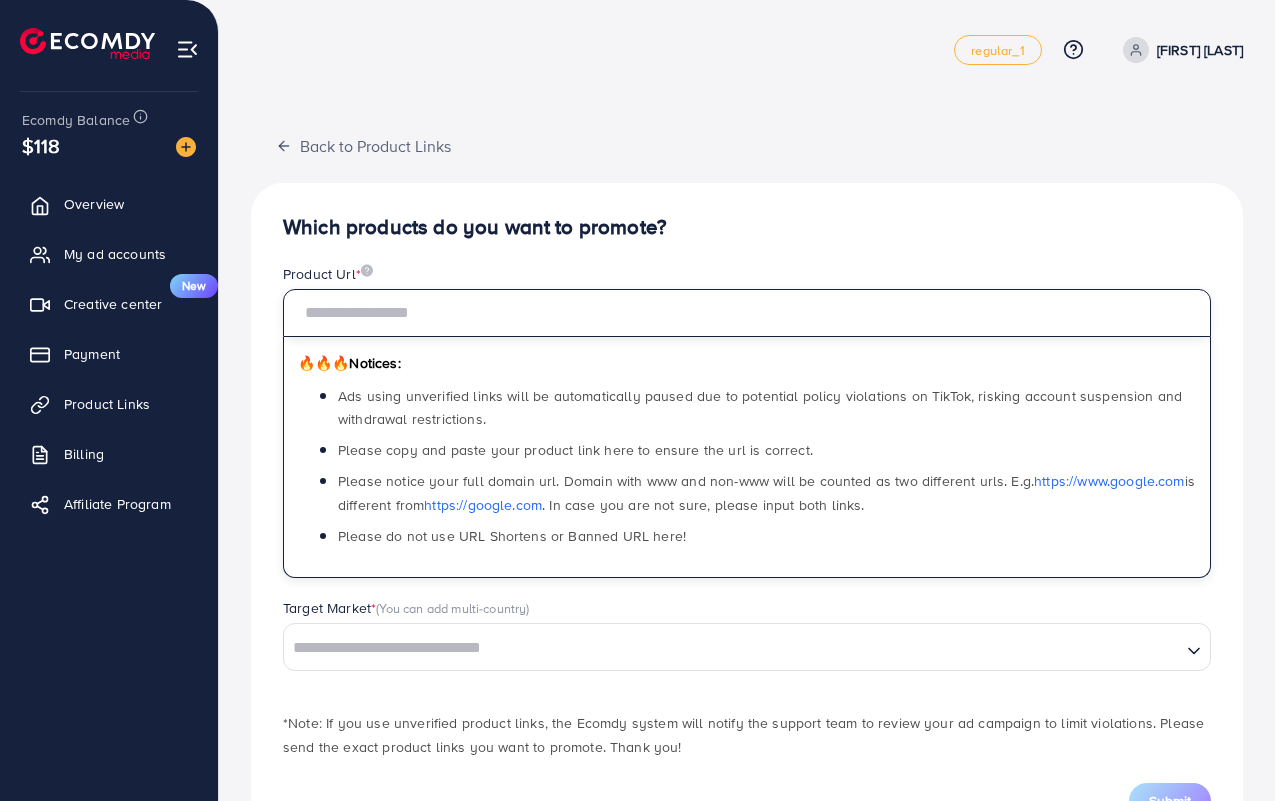 paste on "**********" 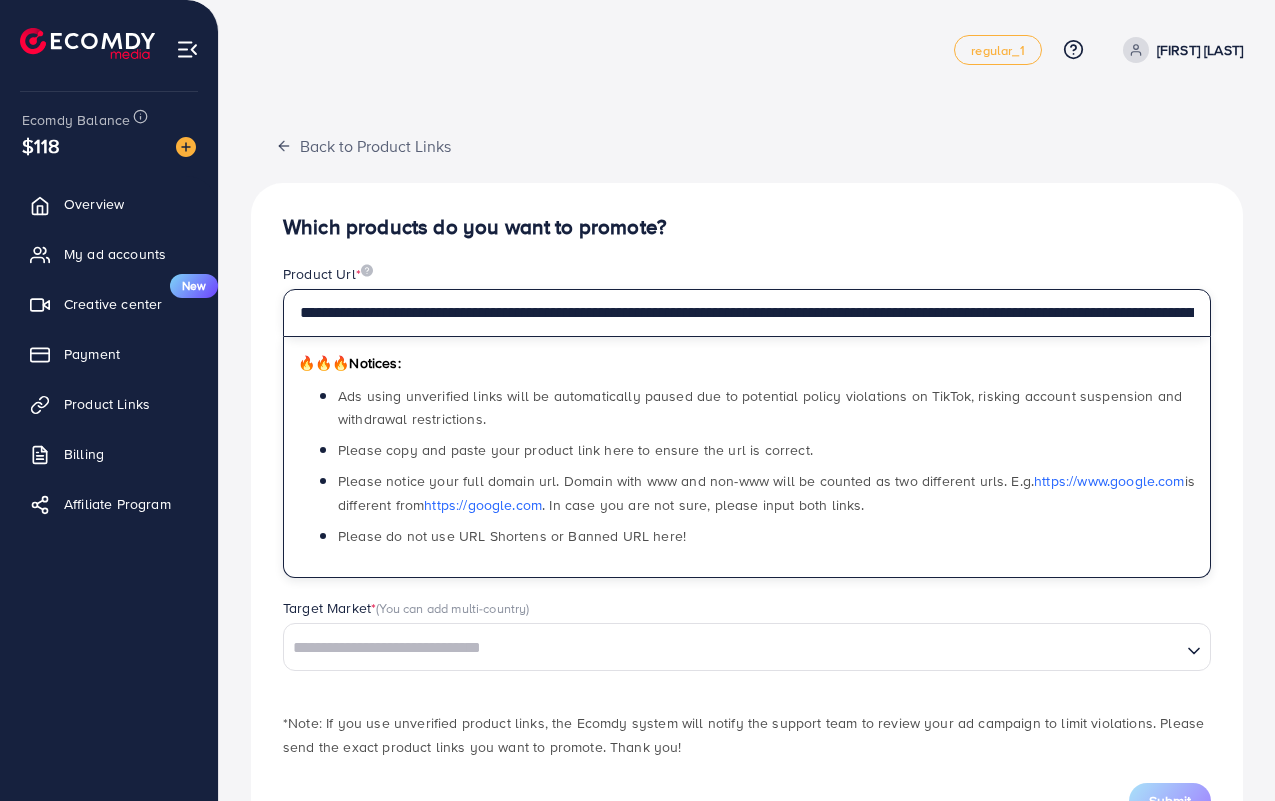 scroll, scrollTop: 0, scrollLeft: 400, axis: horizontal 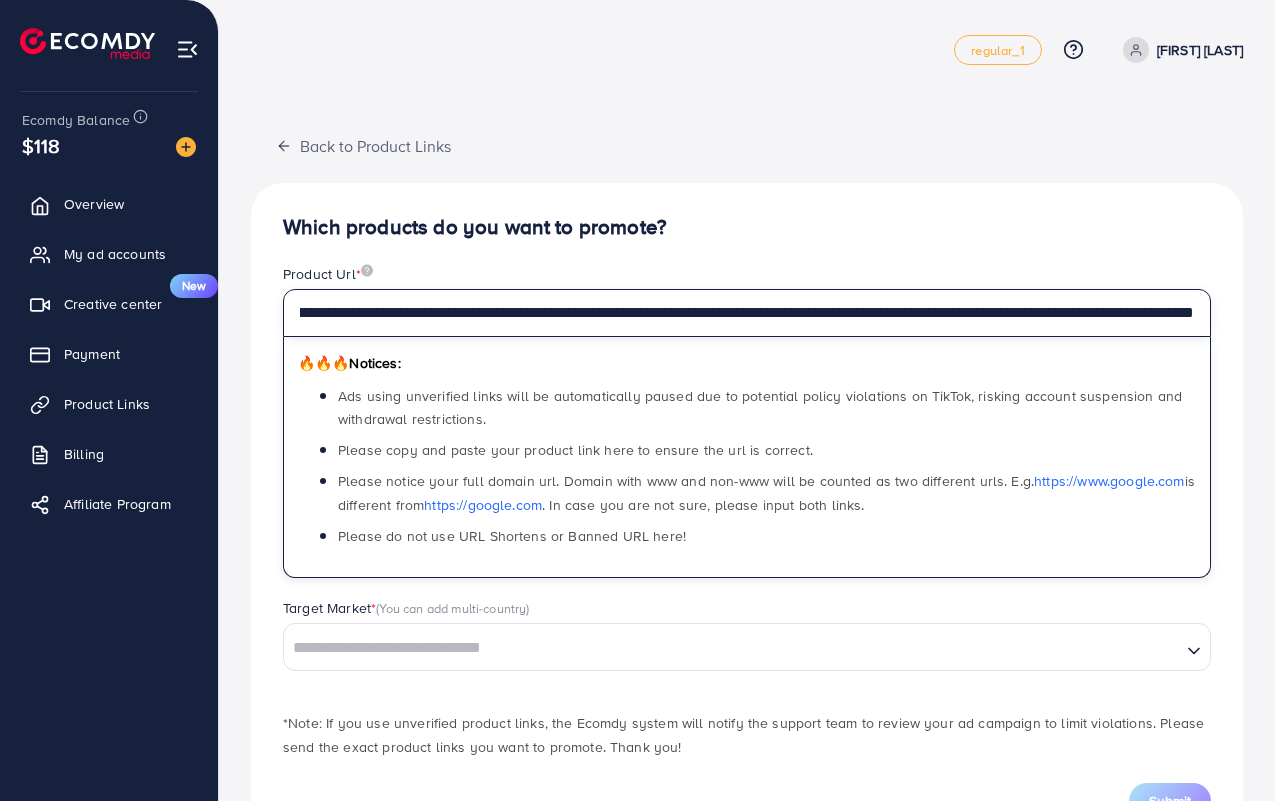 type on "**********" 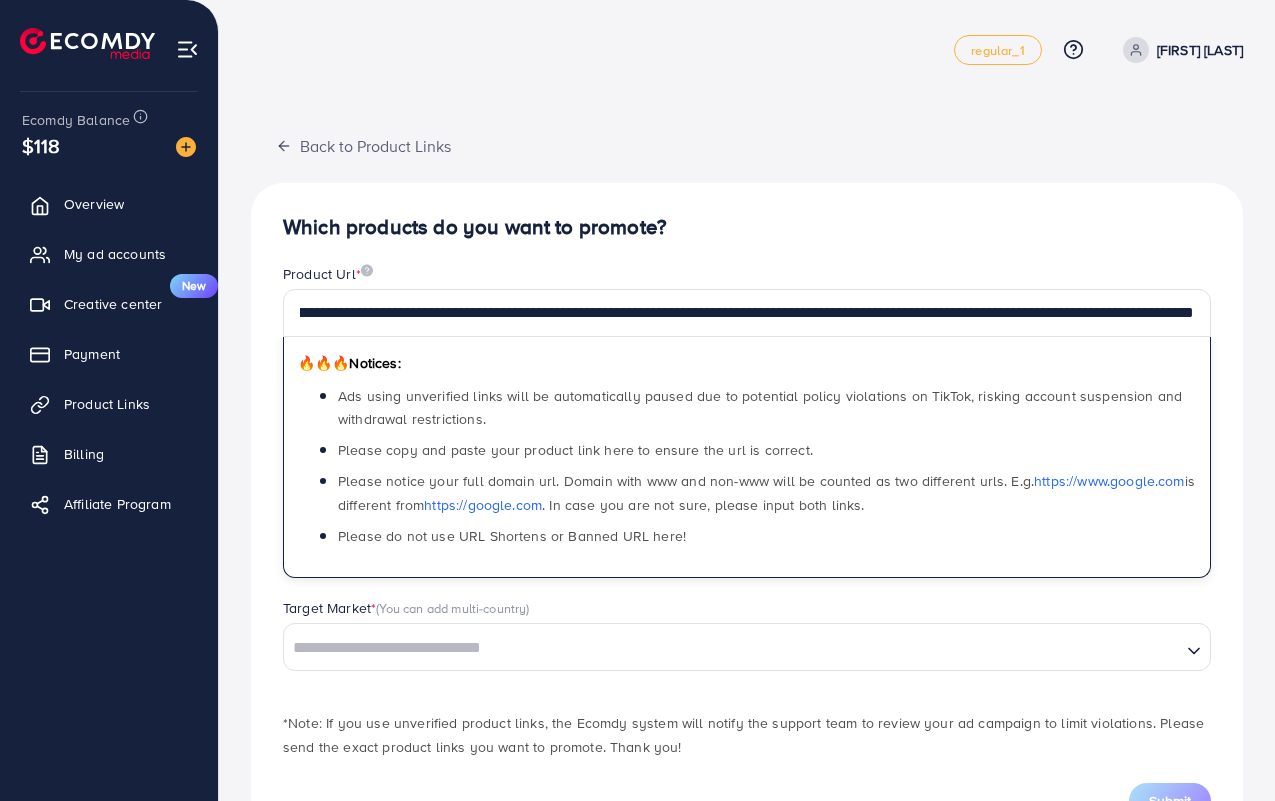 click on "**********" at bounding box center (747, 441) 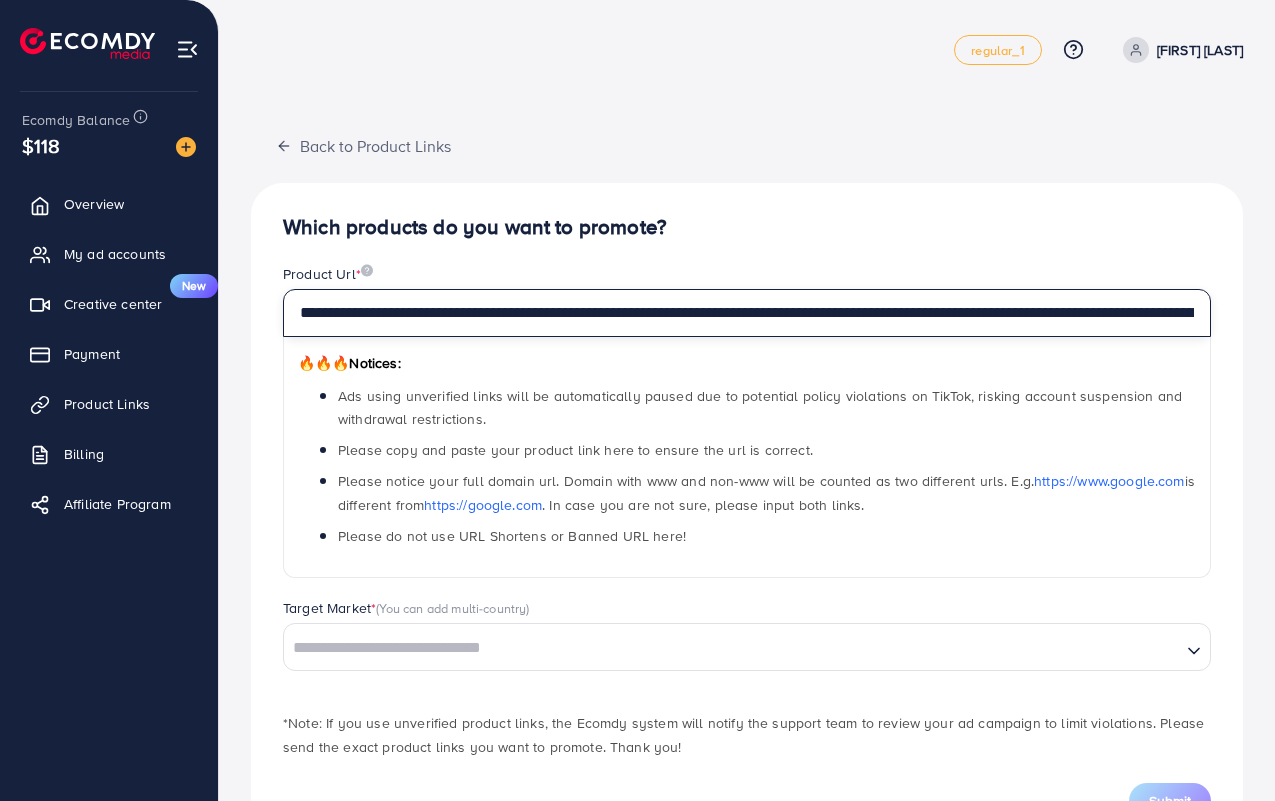 click on "**********" at bounding box center [747, 313] 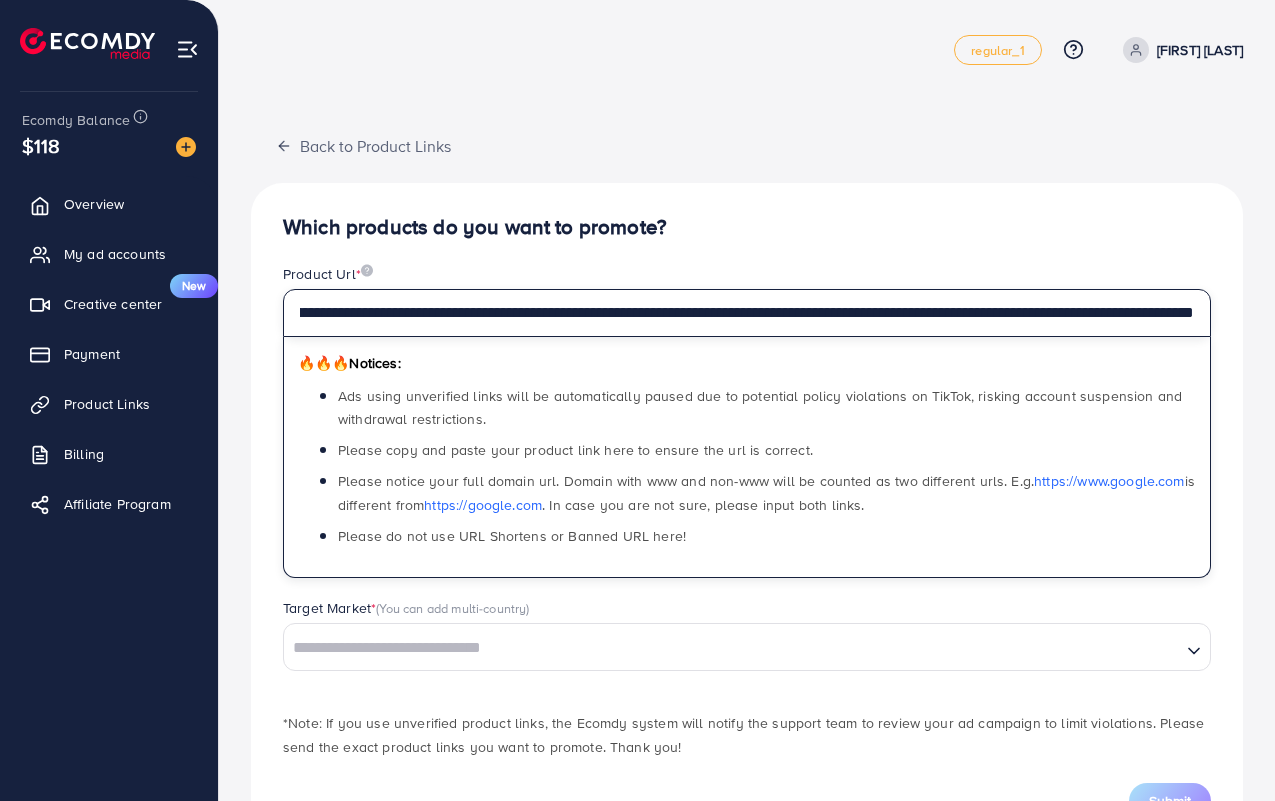 scroll, scrollTop: 0, scrollLeft: 400, axis: horizontal 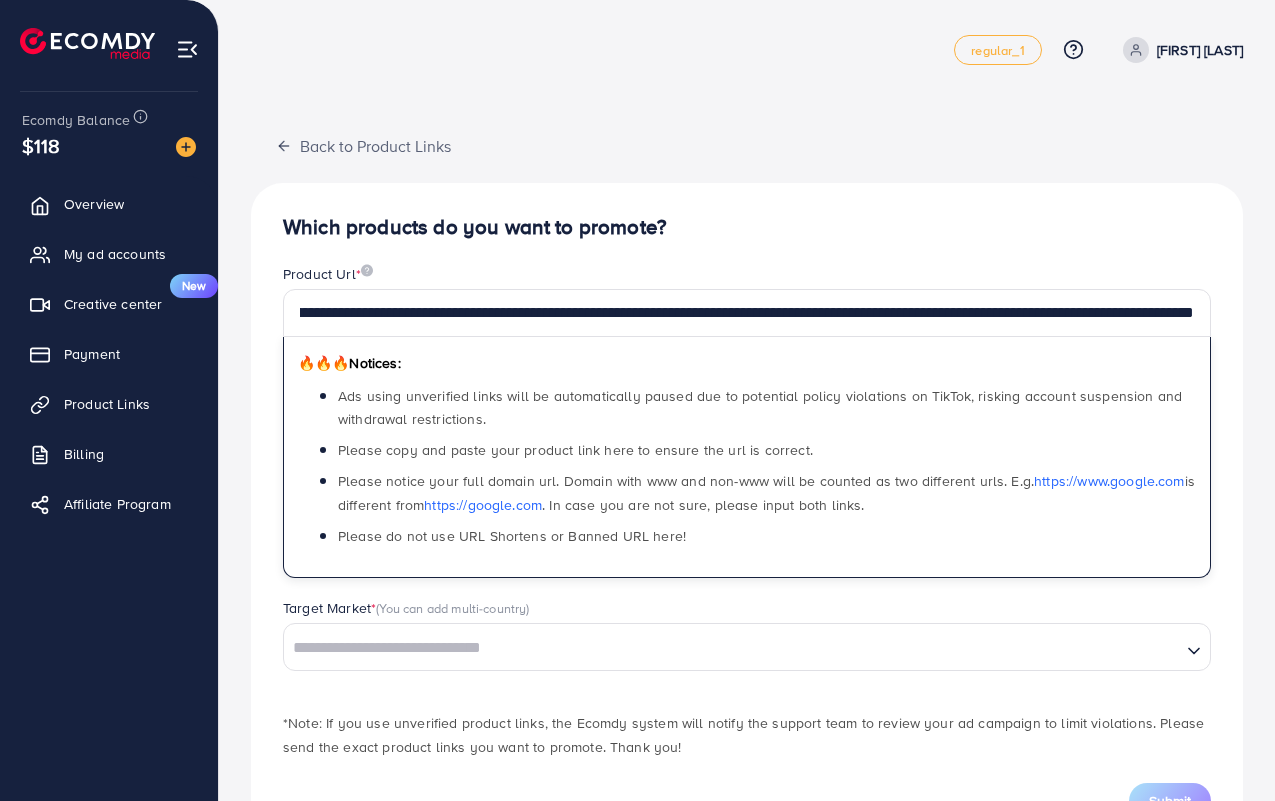 click on "**********" at bounding box center [747, 517] 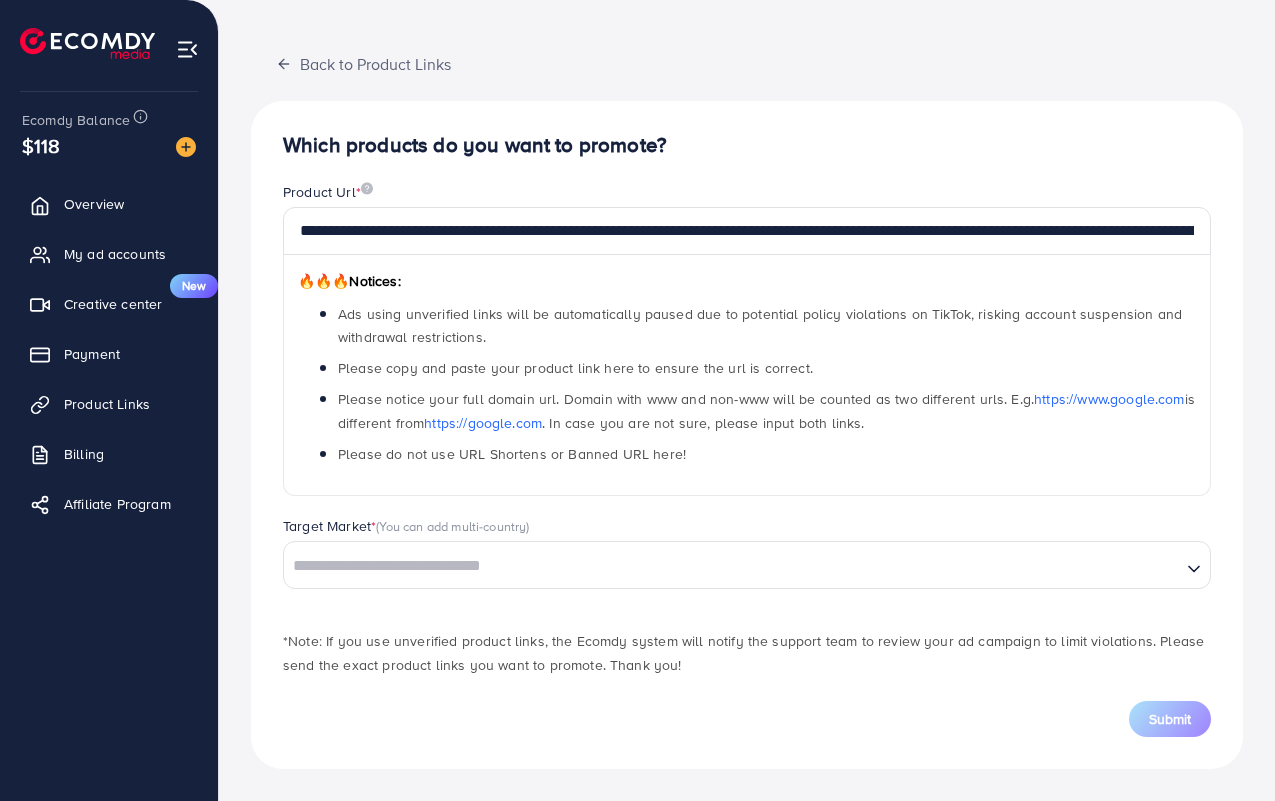 scroll, scrollTop: 83, scrollLeft: 0, axis: vertical 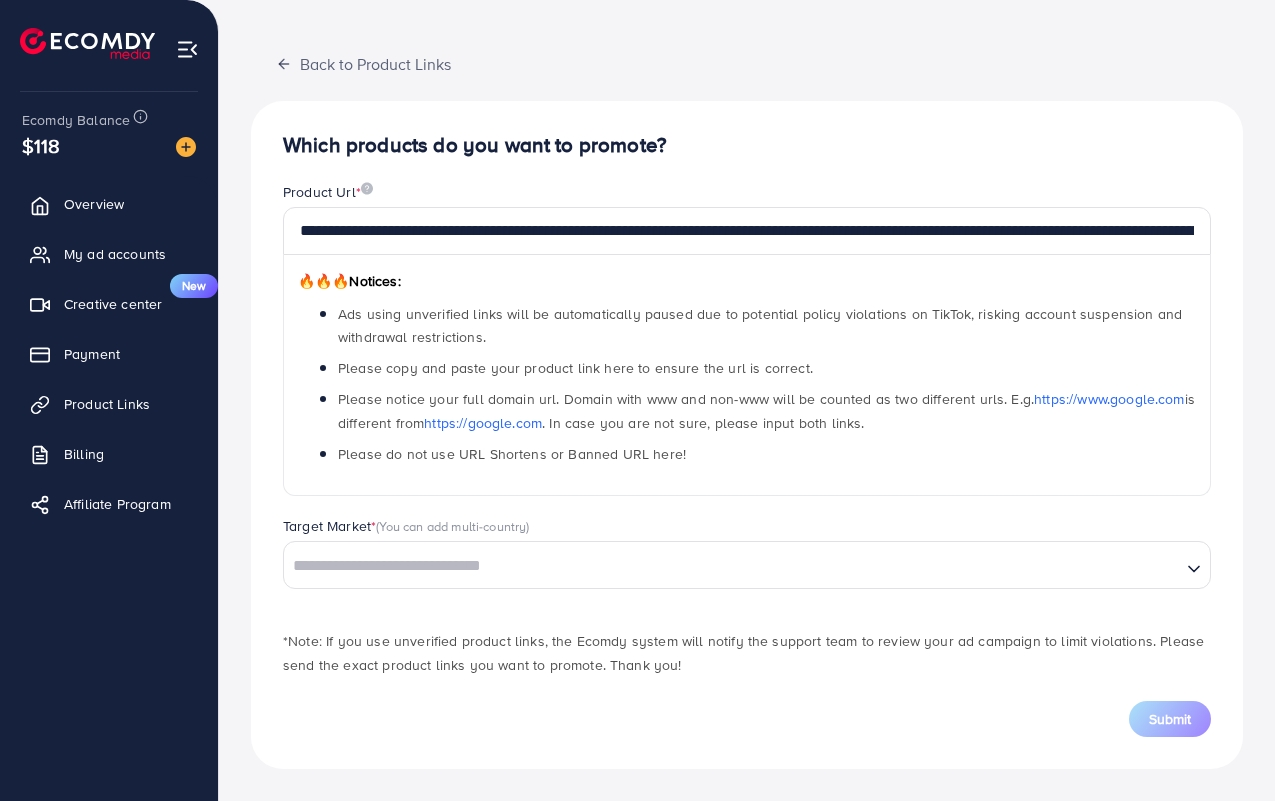 click at bounding box center (732, 566) 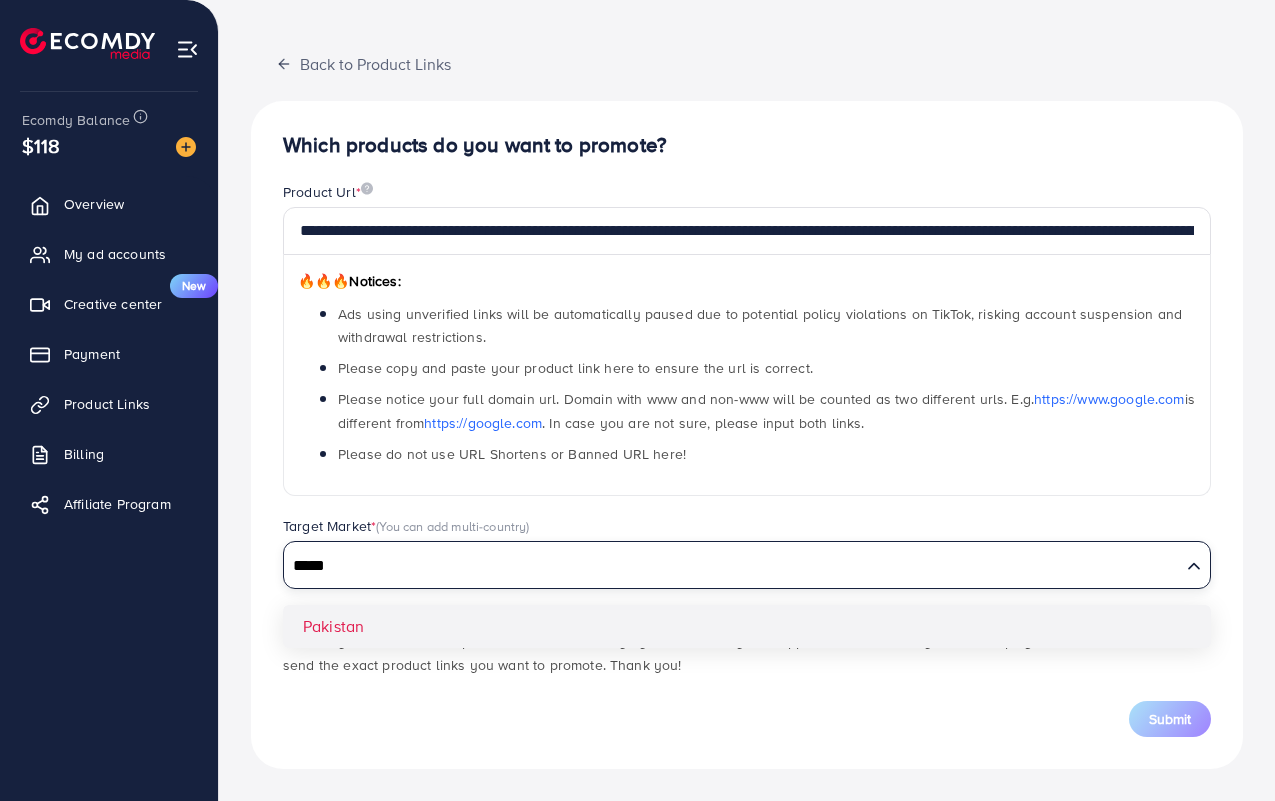 type on "*****" 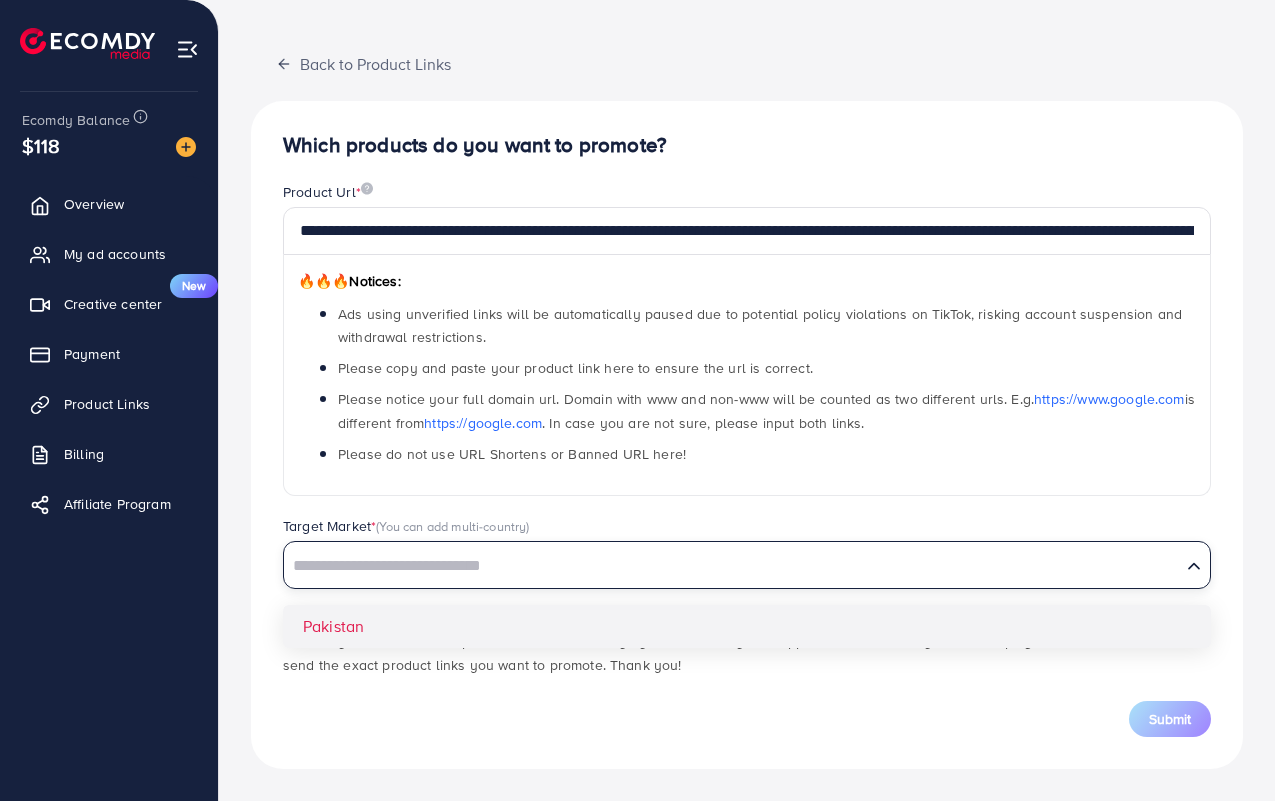 click on "**********" at bounding box center (747, 435) 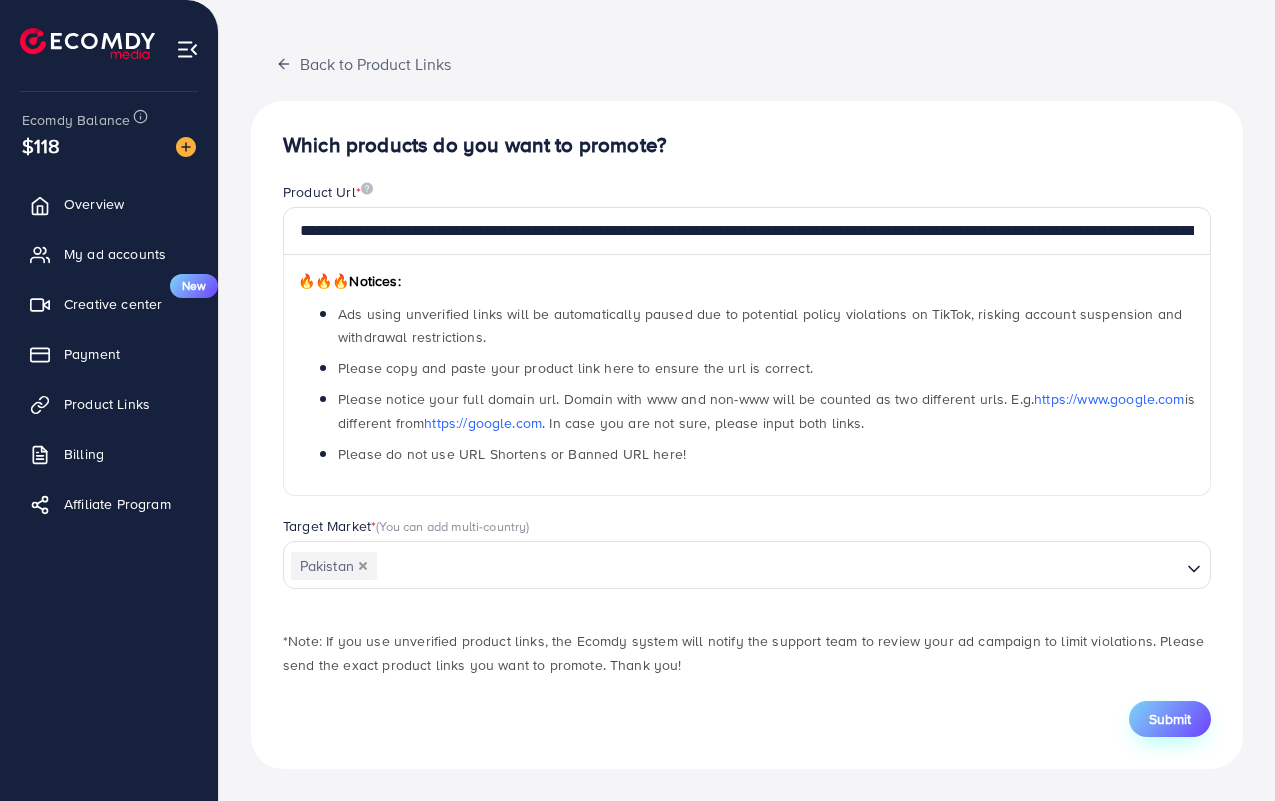 click on "Submit" at bounding box center (1170, 719) 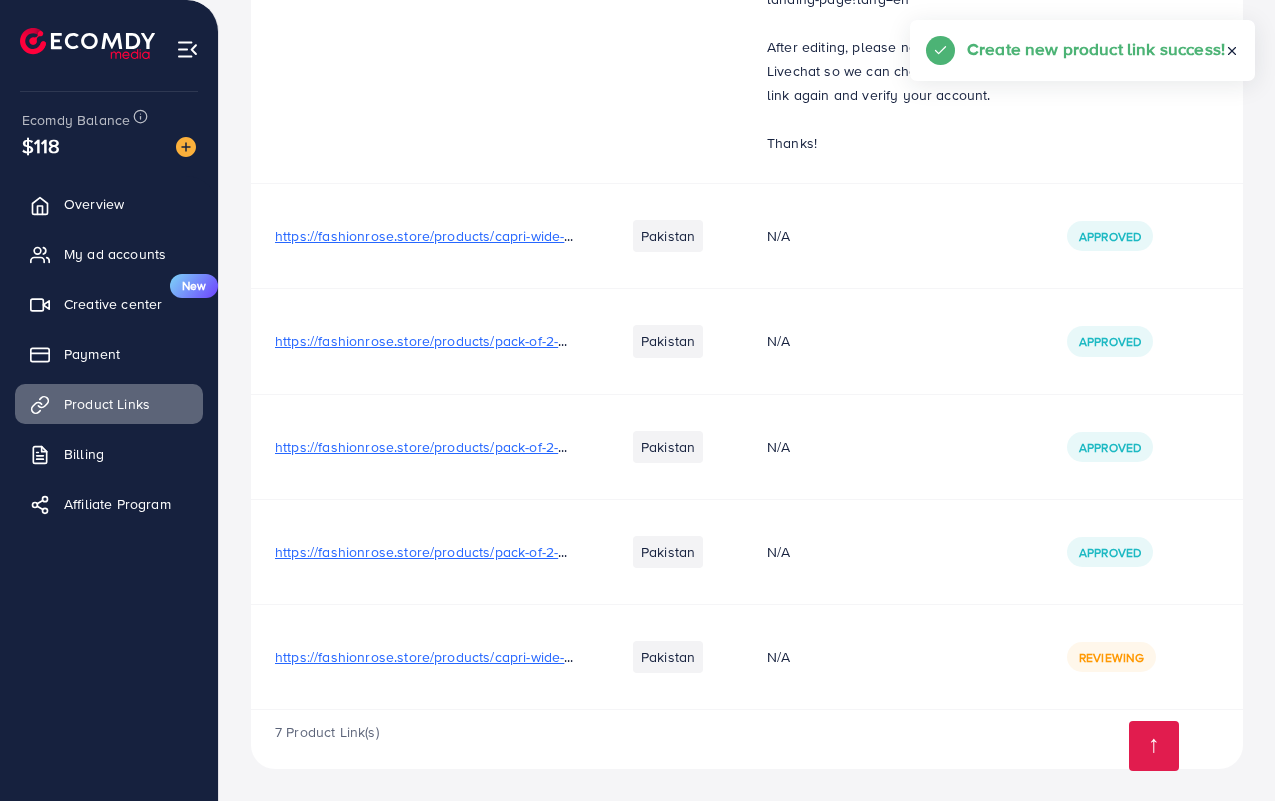 scroll, scrollTop: 1000, scrollLeft: 0, axis: vertical 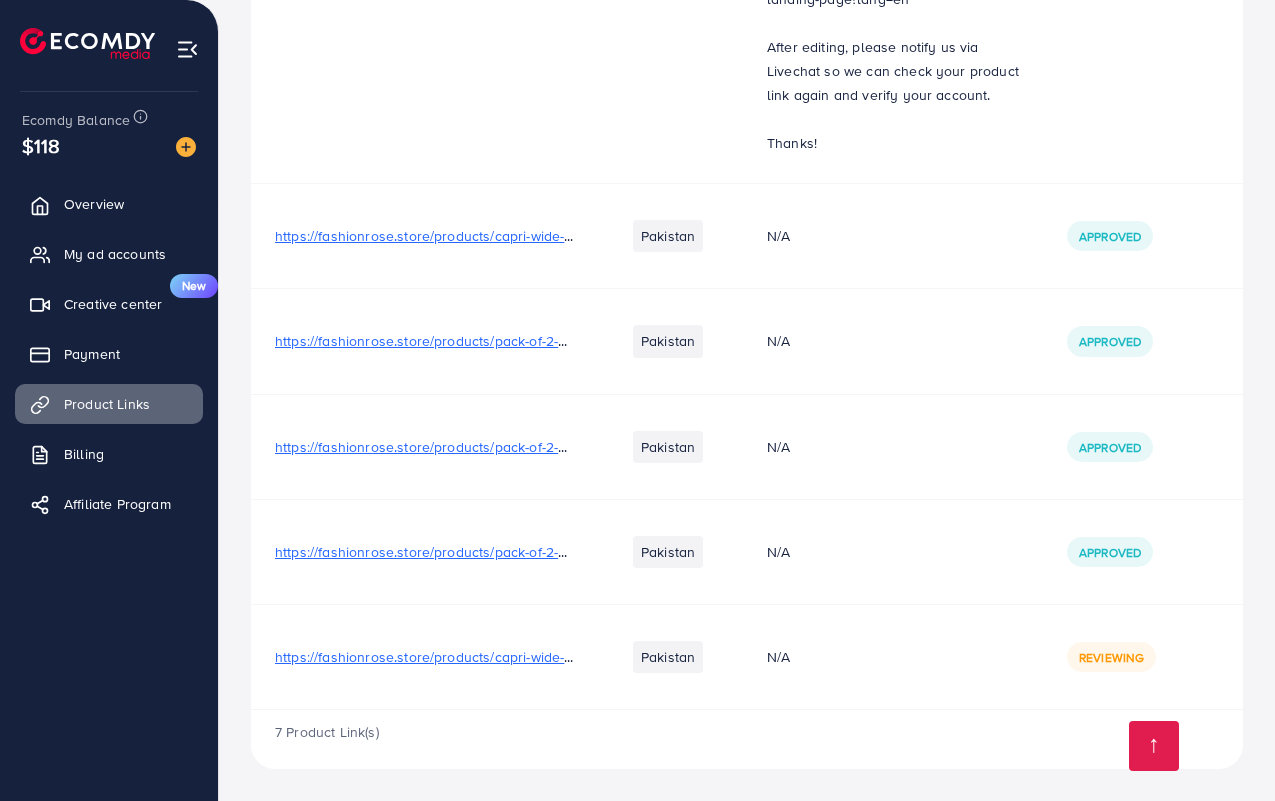 click on "https://fashionrose.store/products/capri-wide-belt-bra-half-cup-fancy-net-bra-fashionrose?utm_source=tiktok&utm_medium=paid&utm_id=1839539631426738&utm_campaign=Capribra" at bounding box center [856, 657] 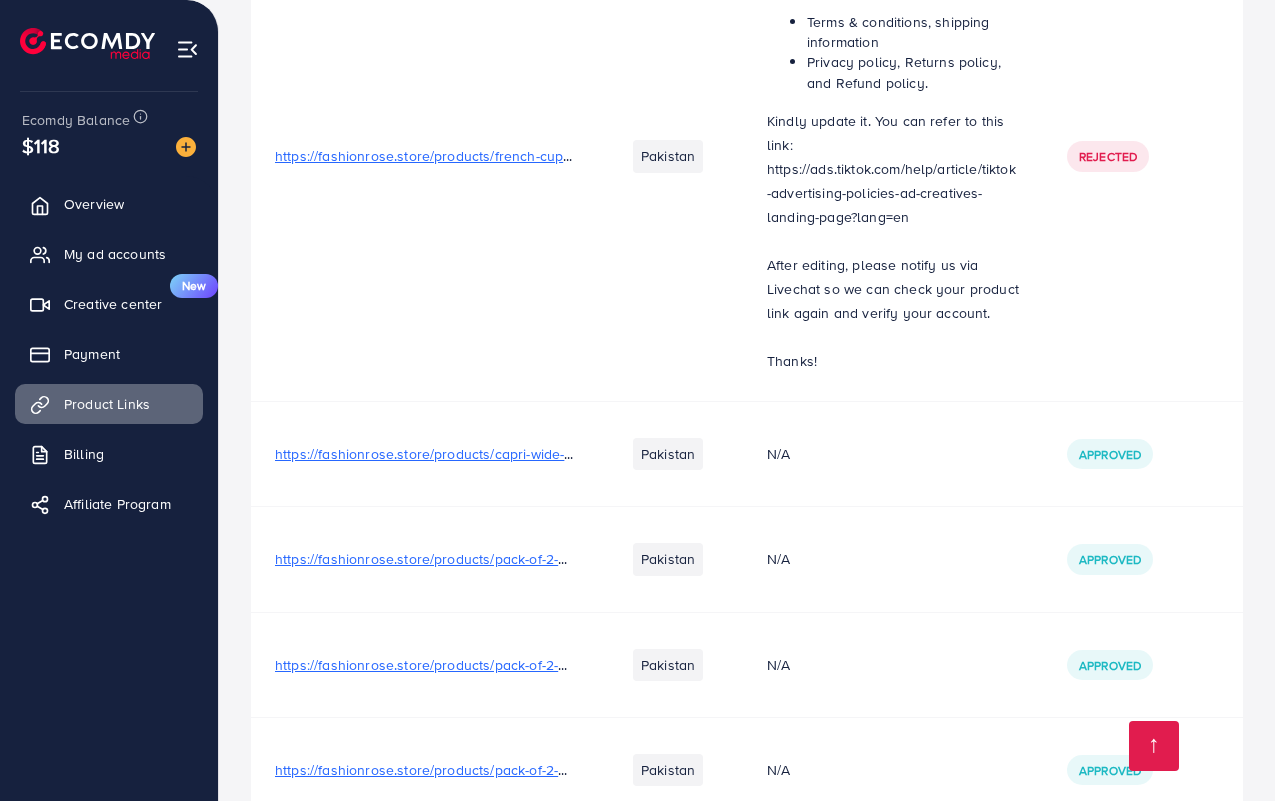 scroll, scrollTop: 1000, scrollLeft: 0, axis: vertical 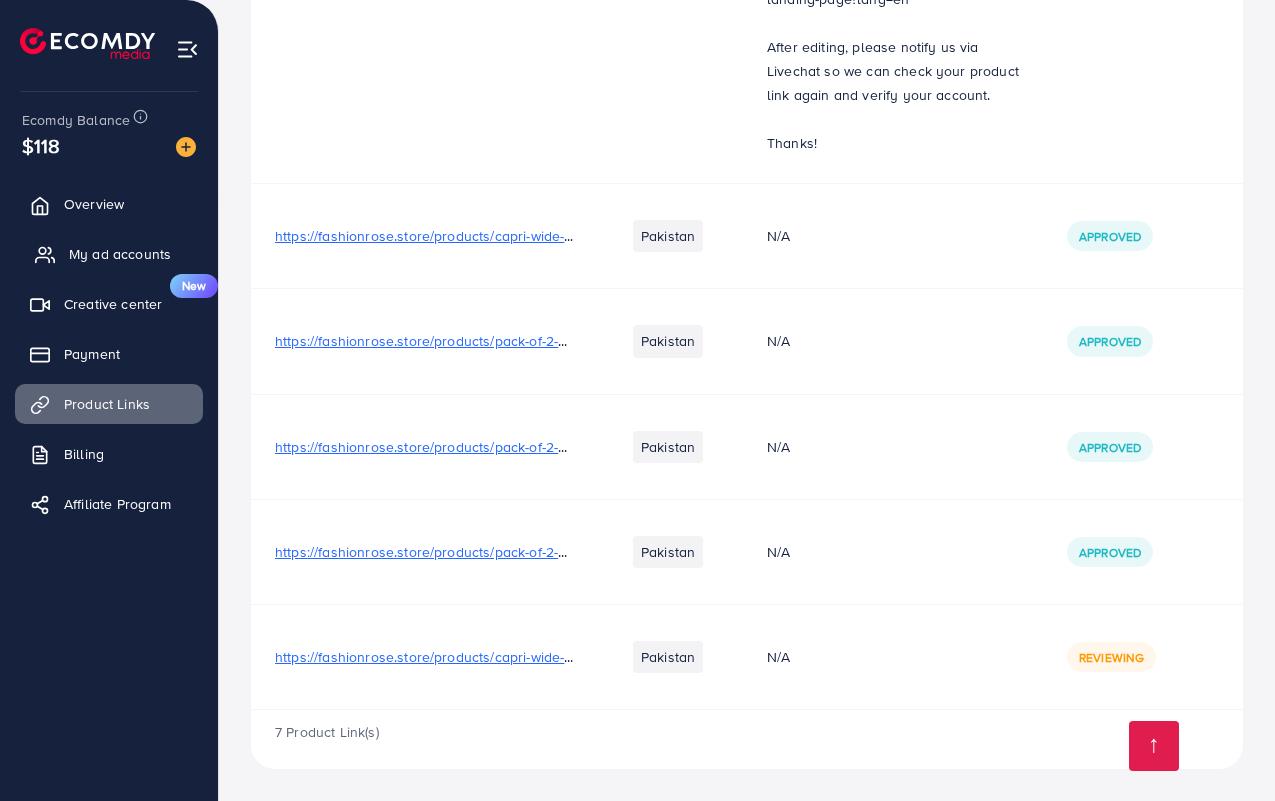 click on "My ad accounts" at bounding box center [120, 254] 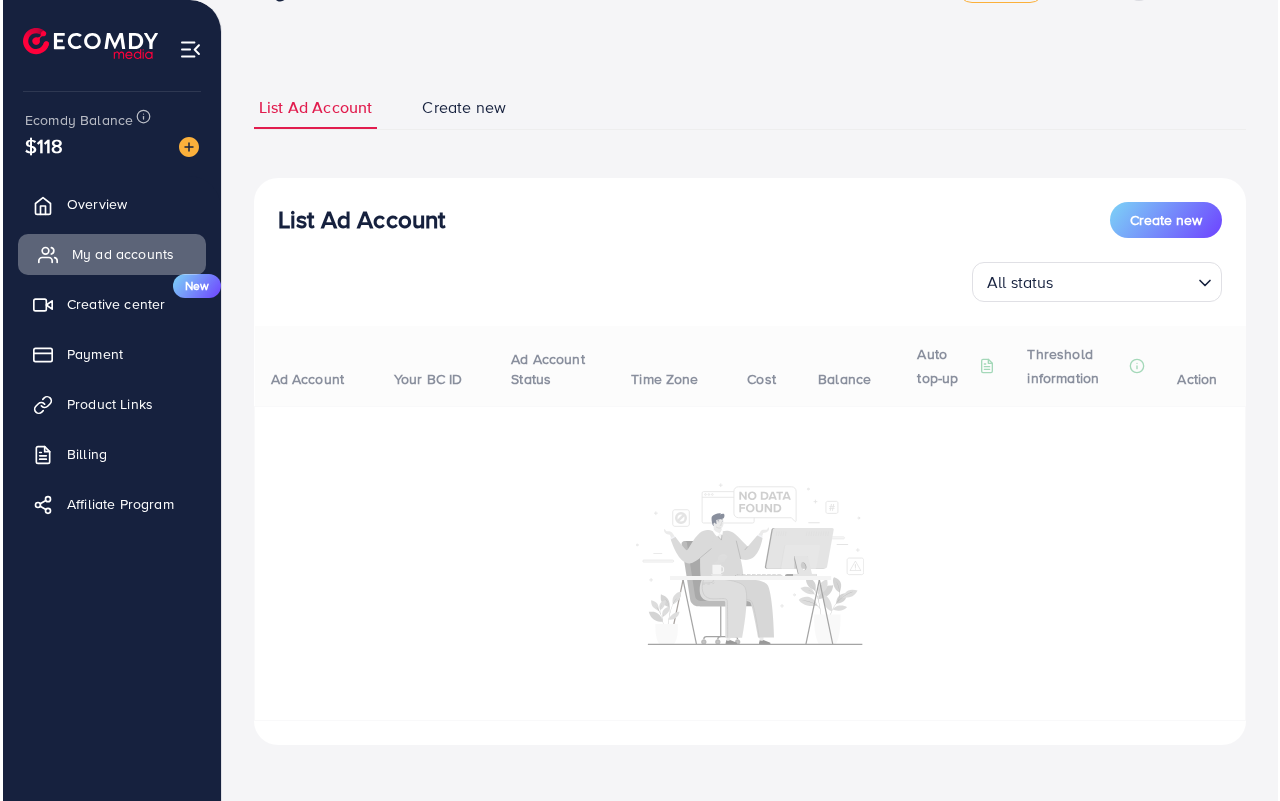 scroll, scrollTop: 0, scrollLeft: 0, axis: both 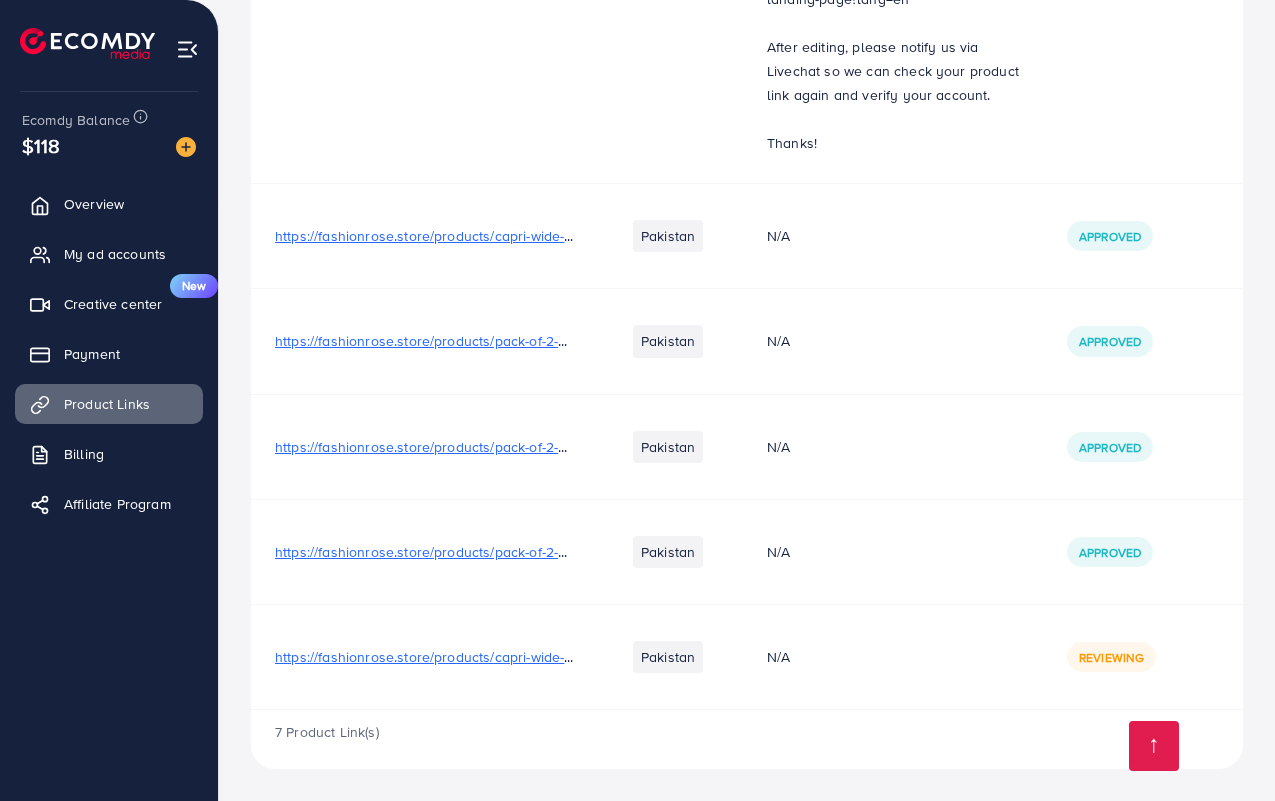 click on "https://fashionrose.store/products/french-cups-soft-light-padded-daily-wear-bra" at bounding box center [426, -62] 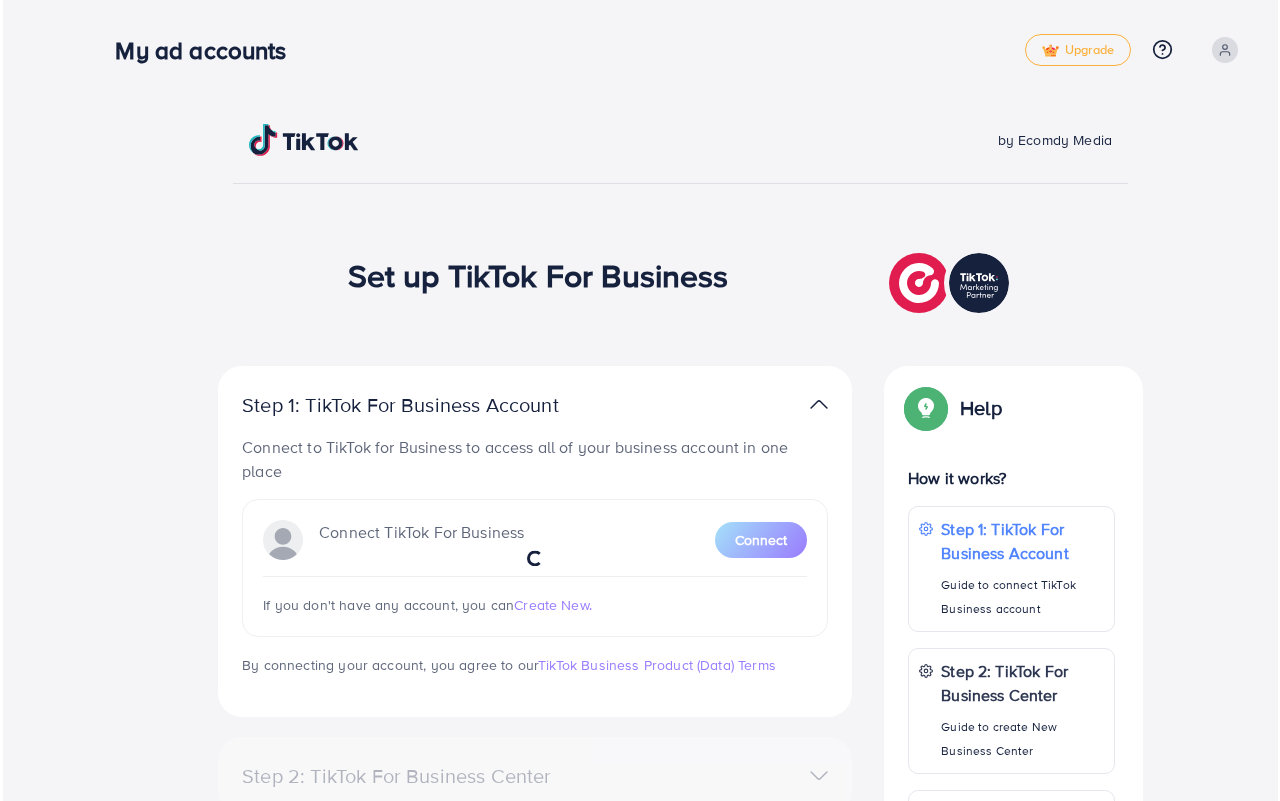 scroll, scrollTop: 0, scrollLeft: 0, axis: both 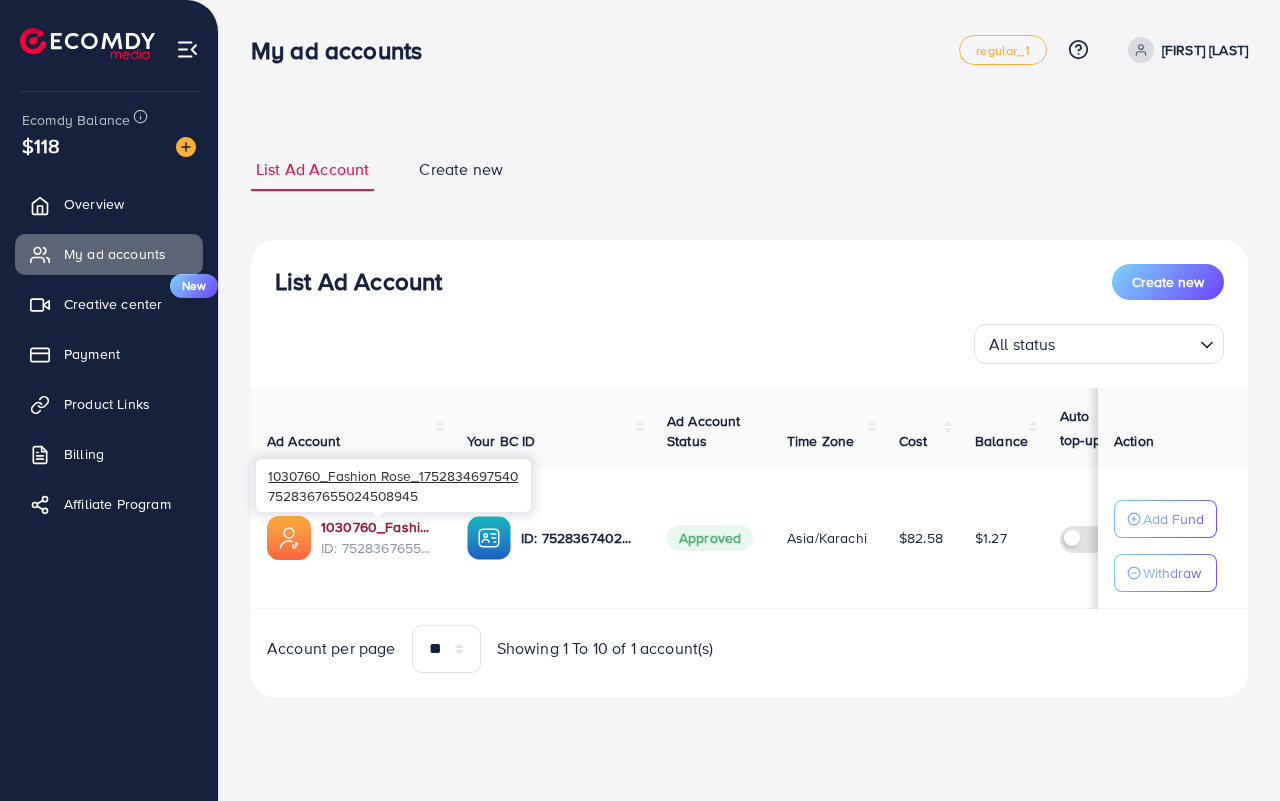click at bounding box center [378, 515] 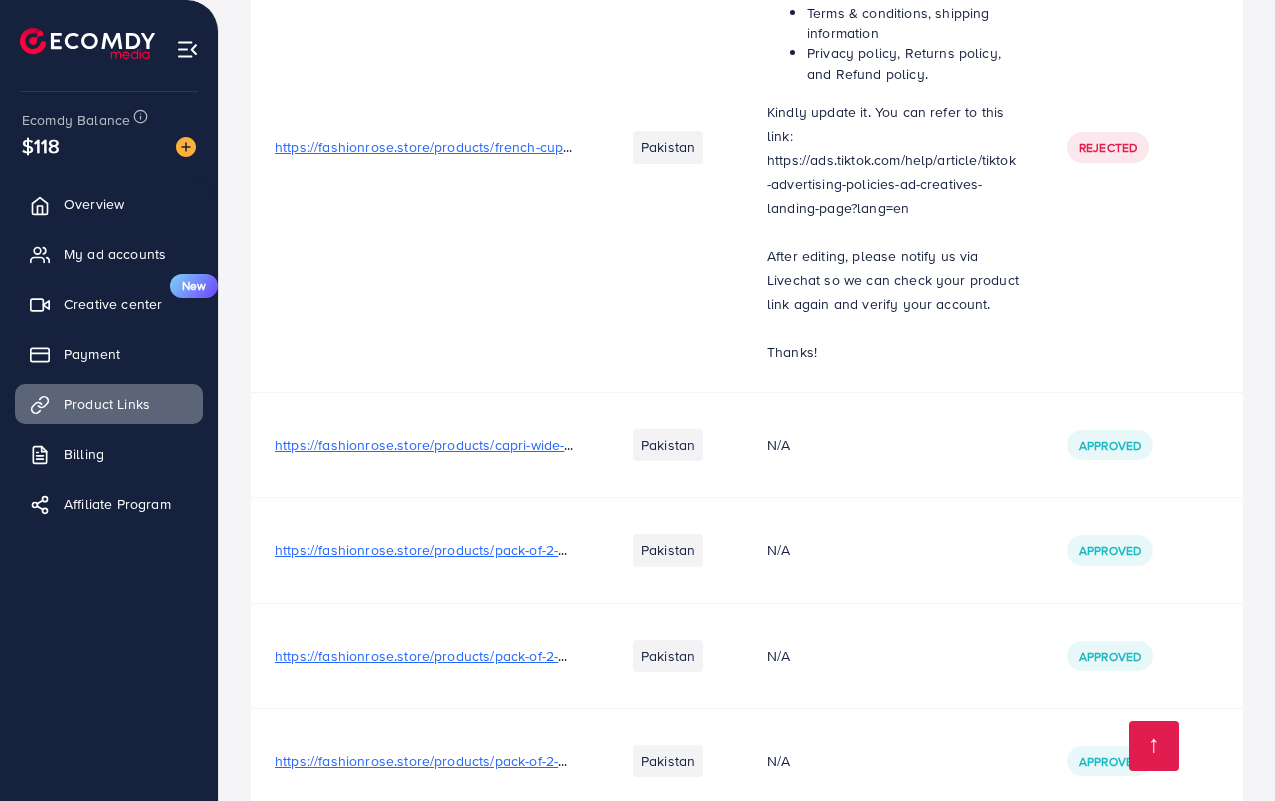 scroll, scrollTop: 1000, scrollLeft: 0, axis: vertical 